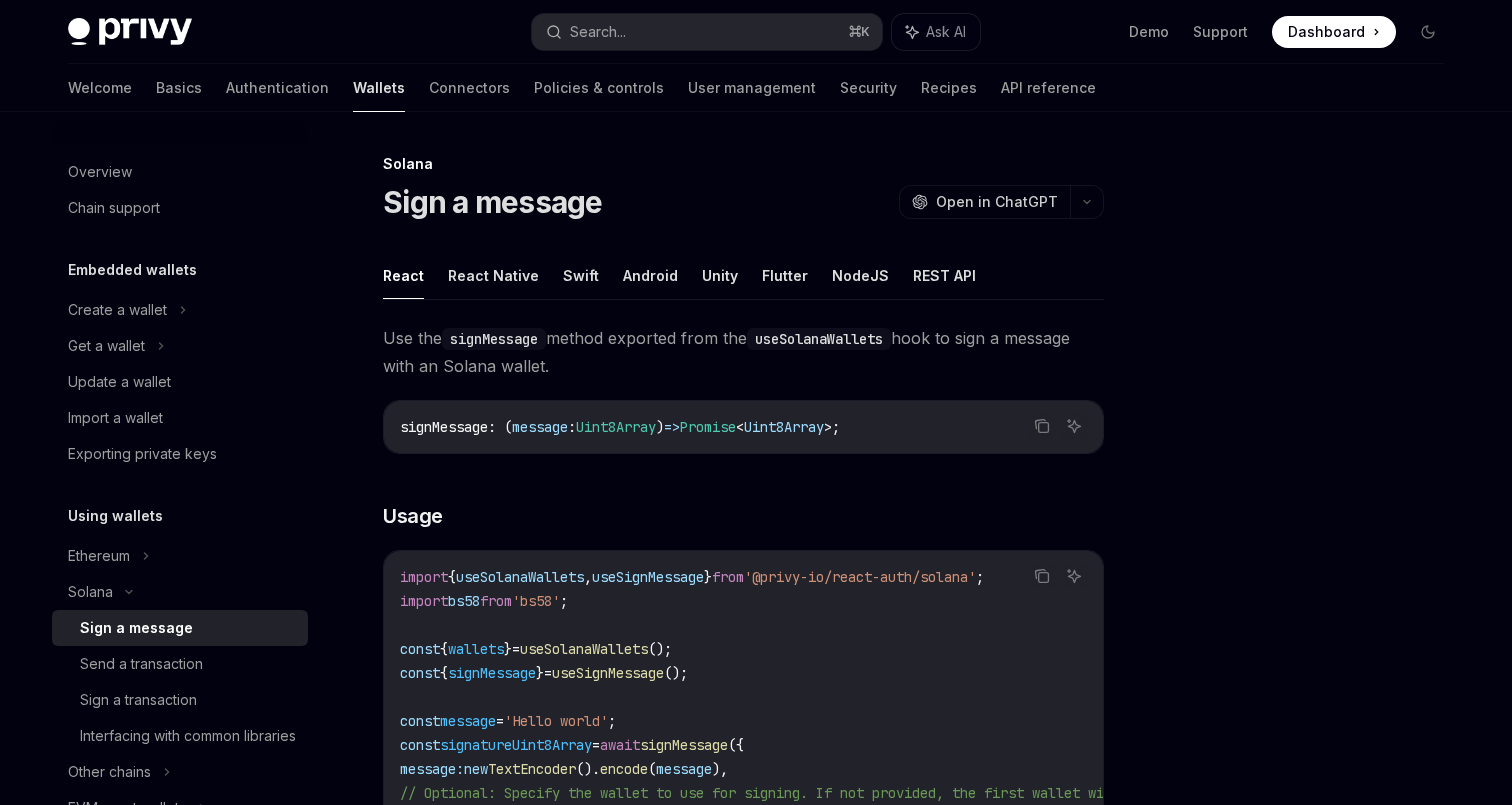 scroll, scrollTop: 0, scrollLeft: 0, axis: both 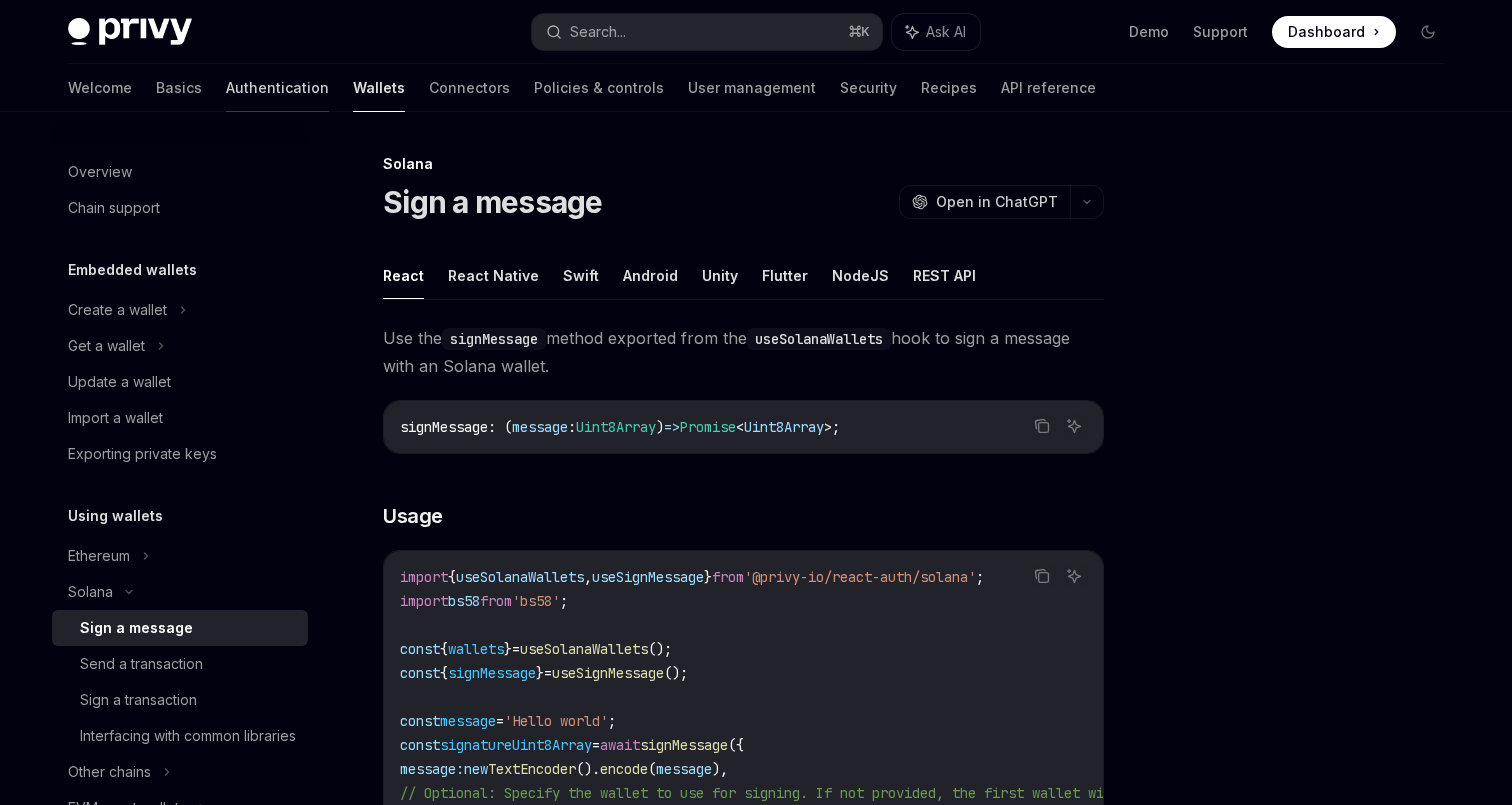 click on "Authentication" at bounding box center (277, 88) 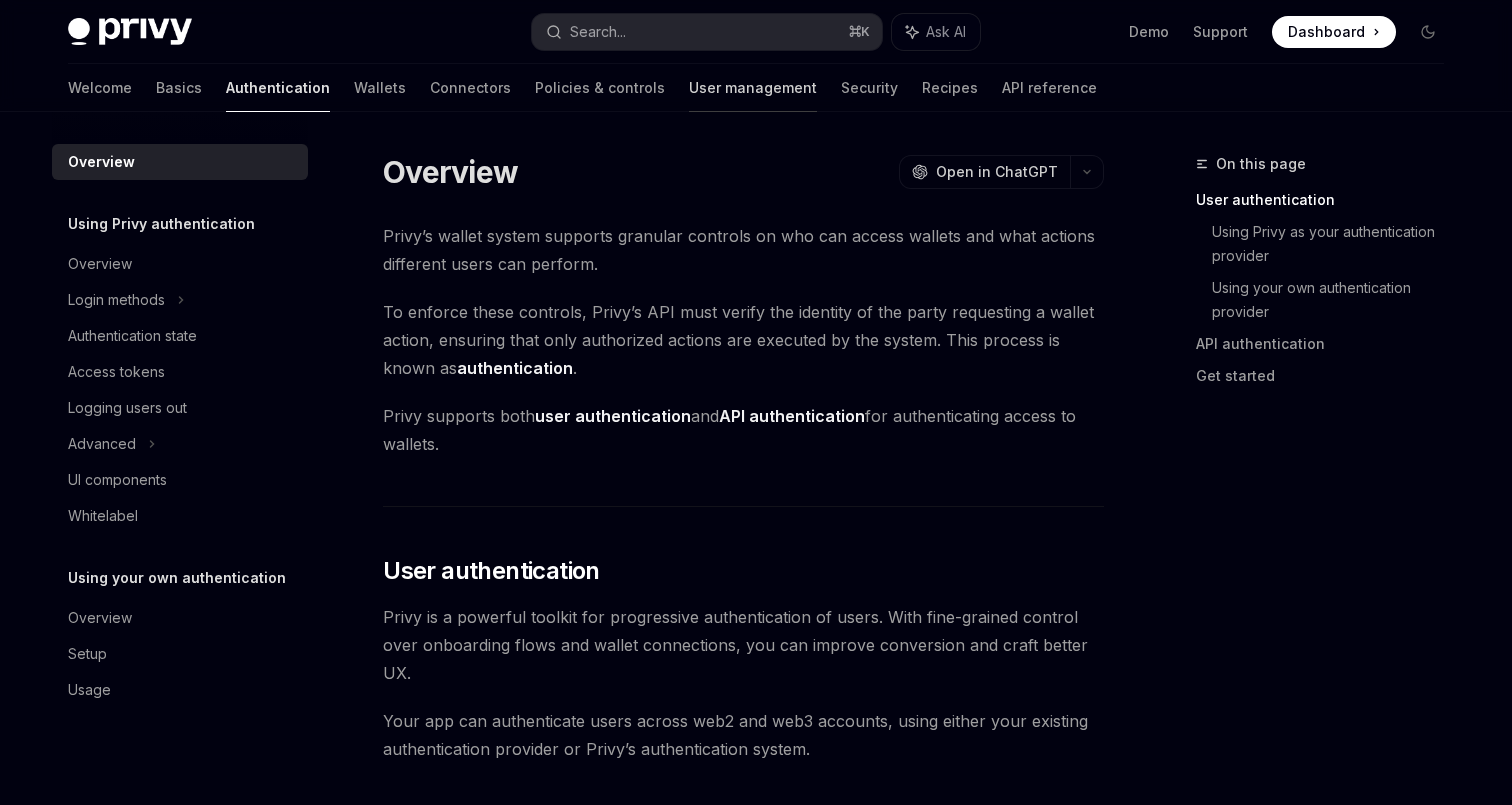 click on "User management" at bounding box center [753, 88] 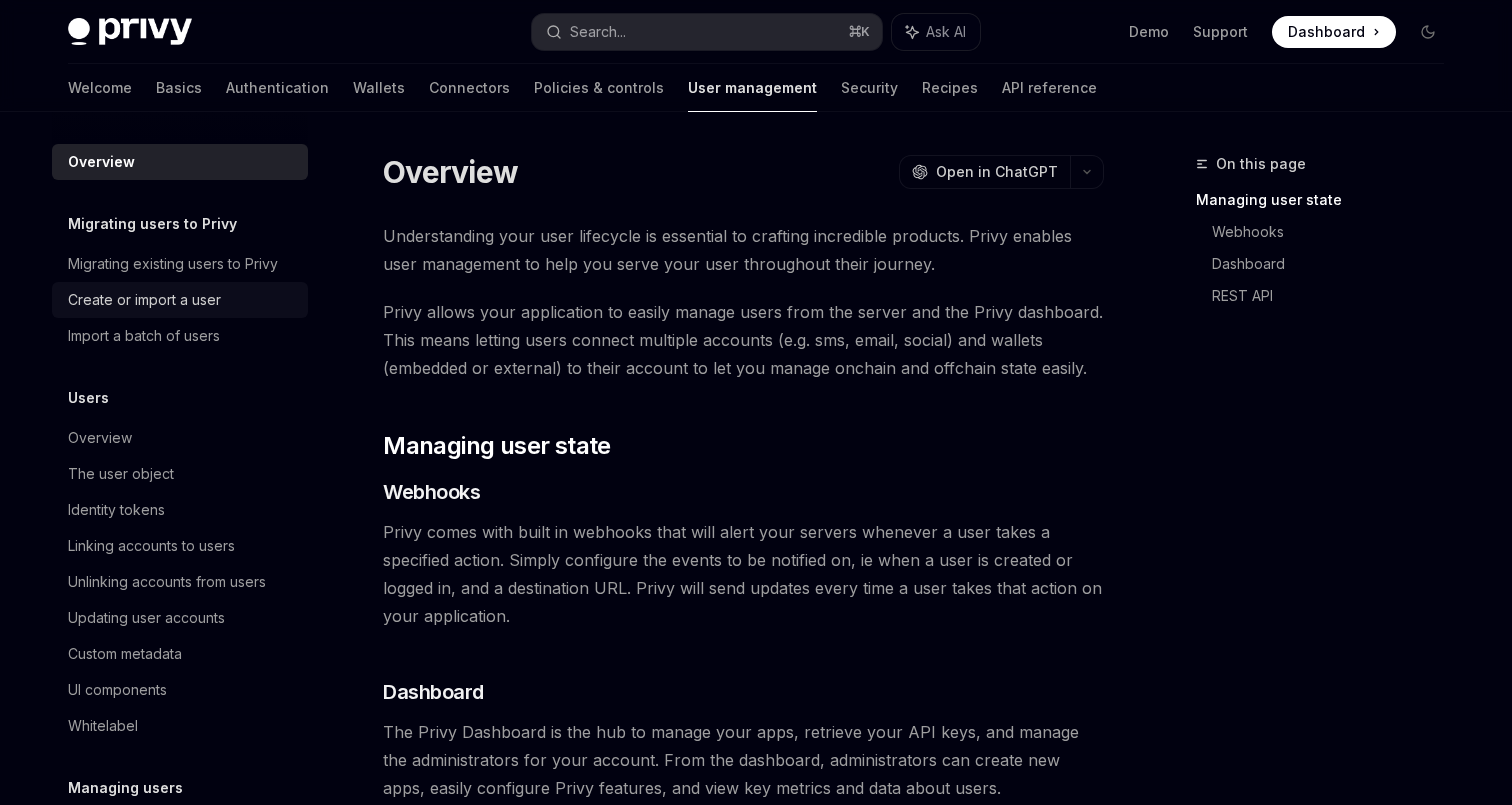 click on "Create or import a user" at bounding box center [144, 300] 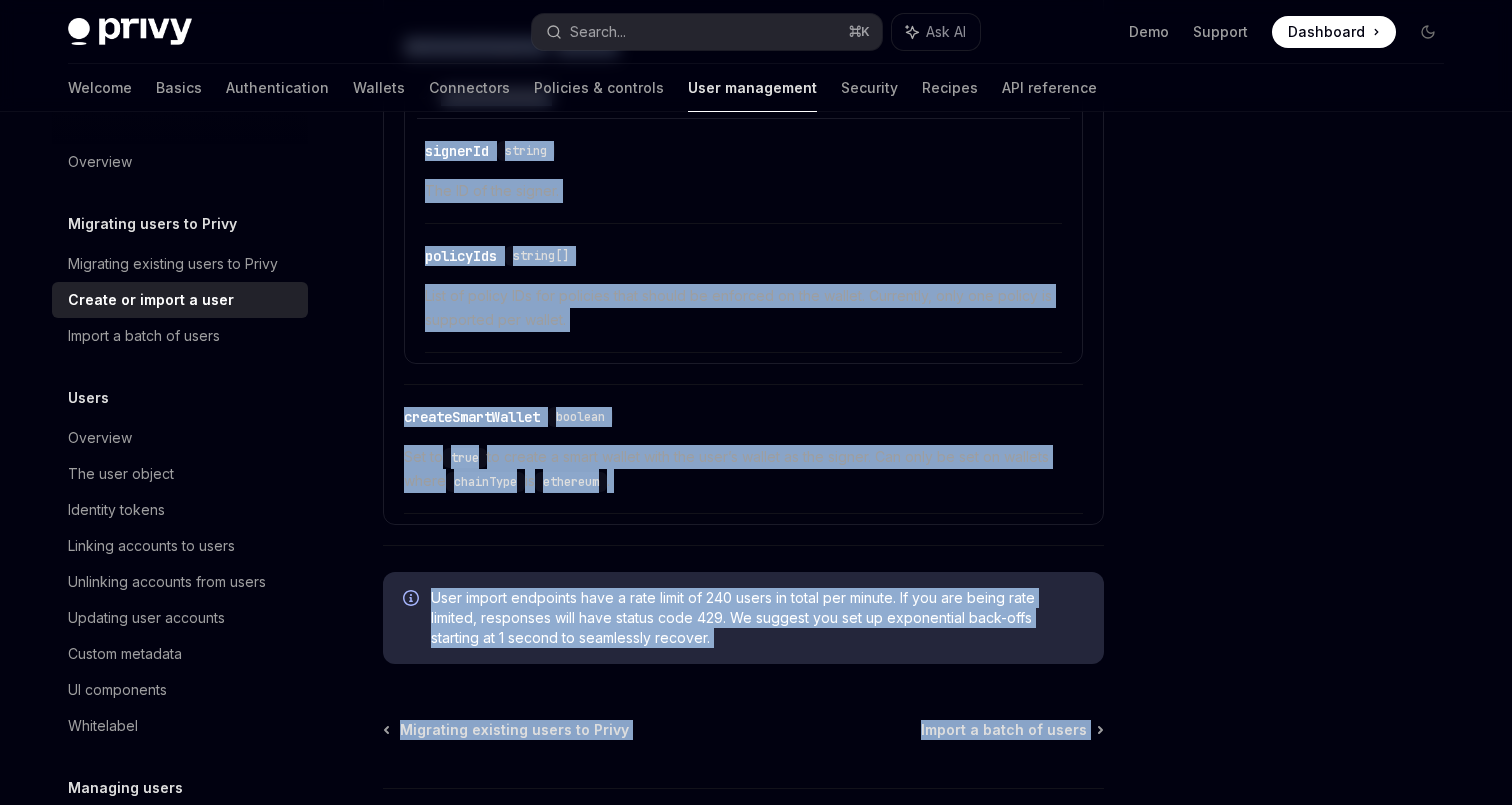 scroll, scrollTop: 1782, scrollLeft: 0, axis: vertical 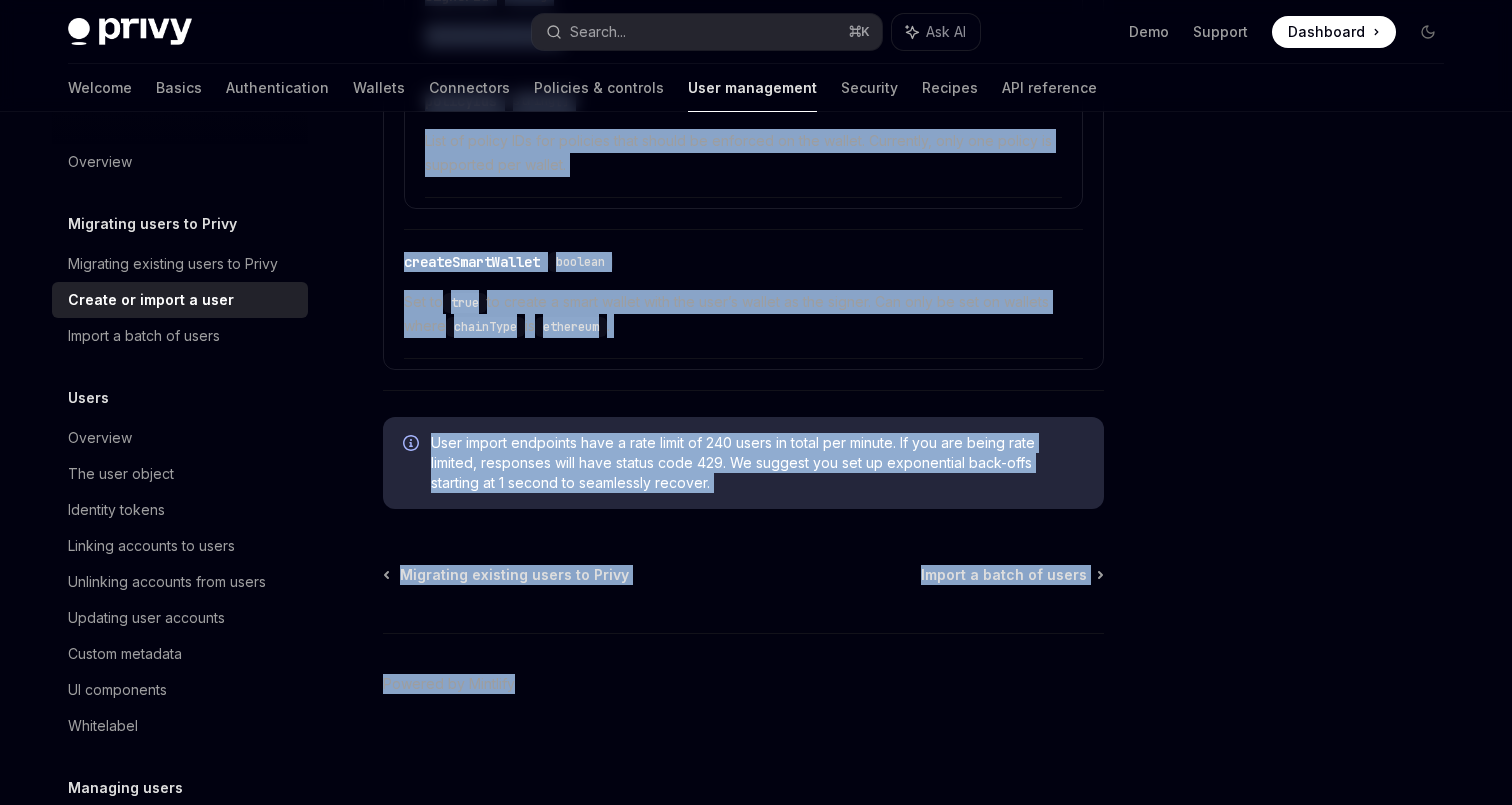 drag, startPoint x: 395, startPoint y: 153, endPoint x: 677, endPoint y: 804, distance: 709.45404 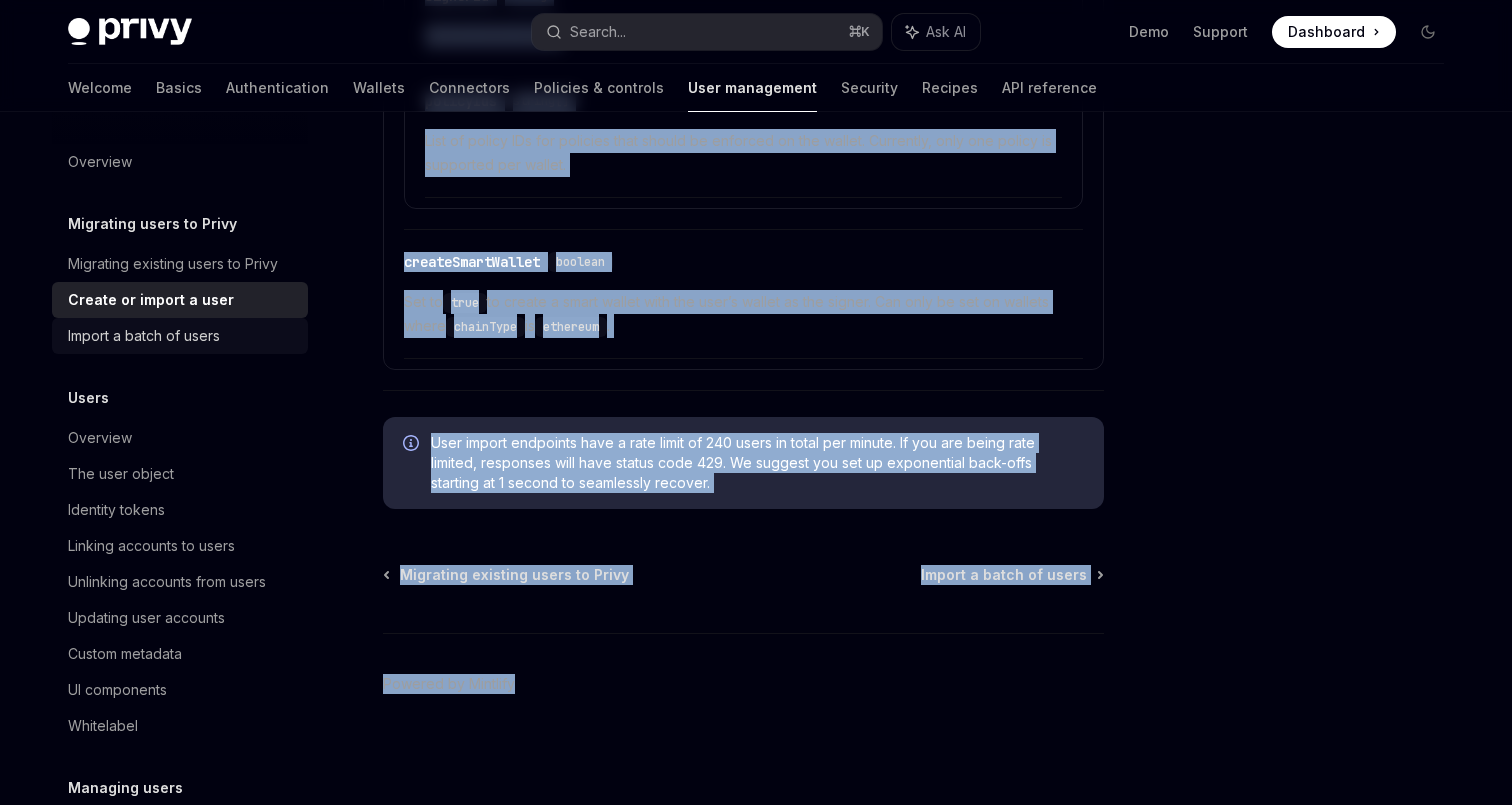 click on "Import a batch of users" at bounding box center [144, 336] 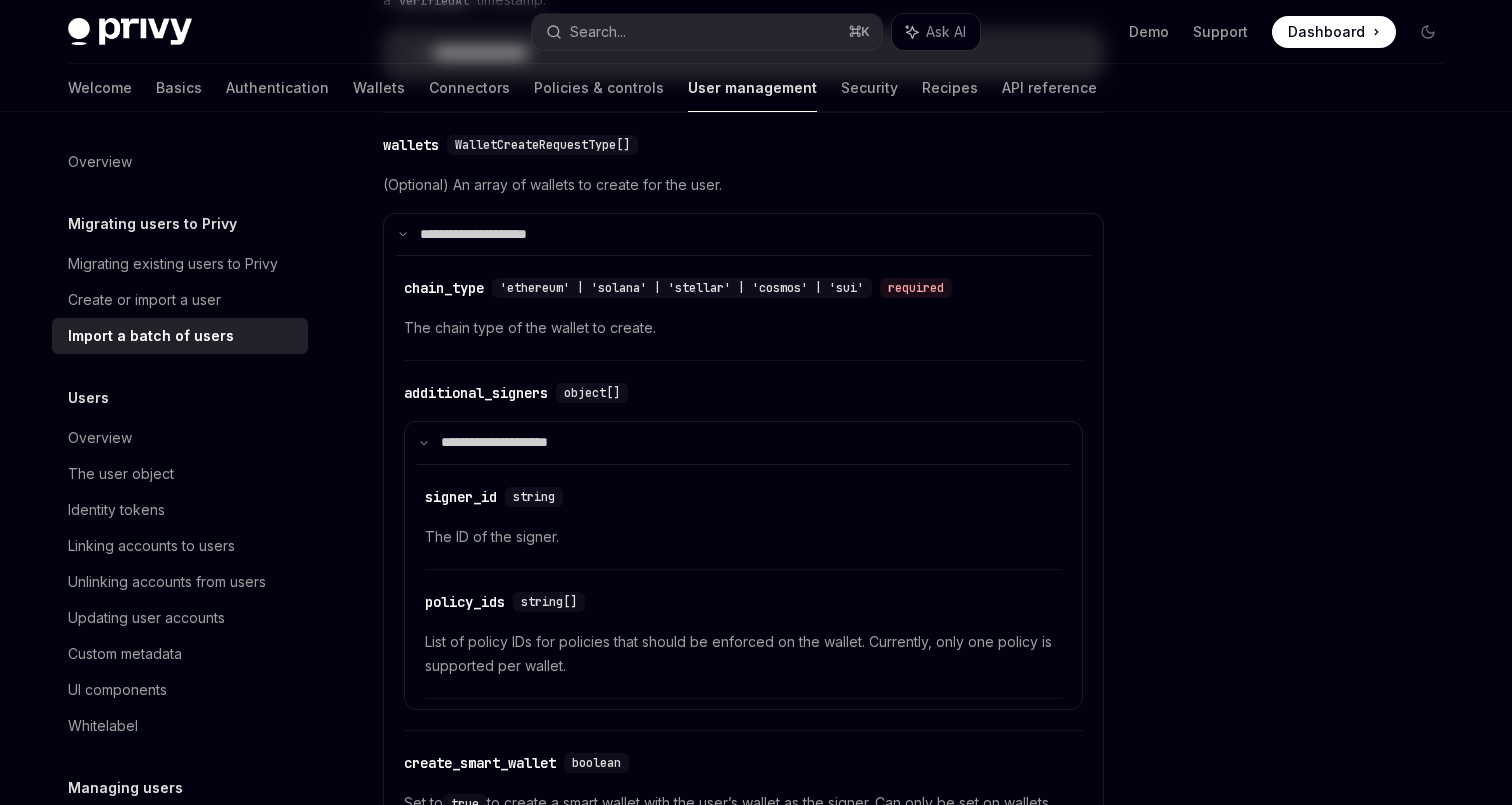 scroll, scrollTop: 0, scrollLeft: 0, axis: both 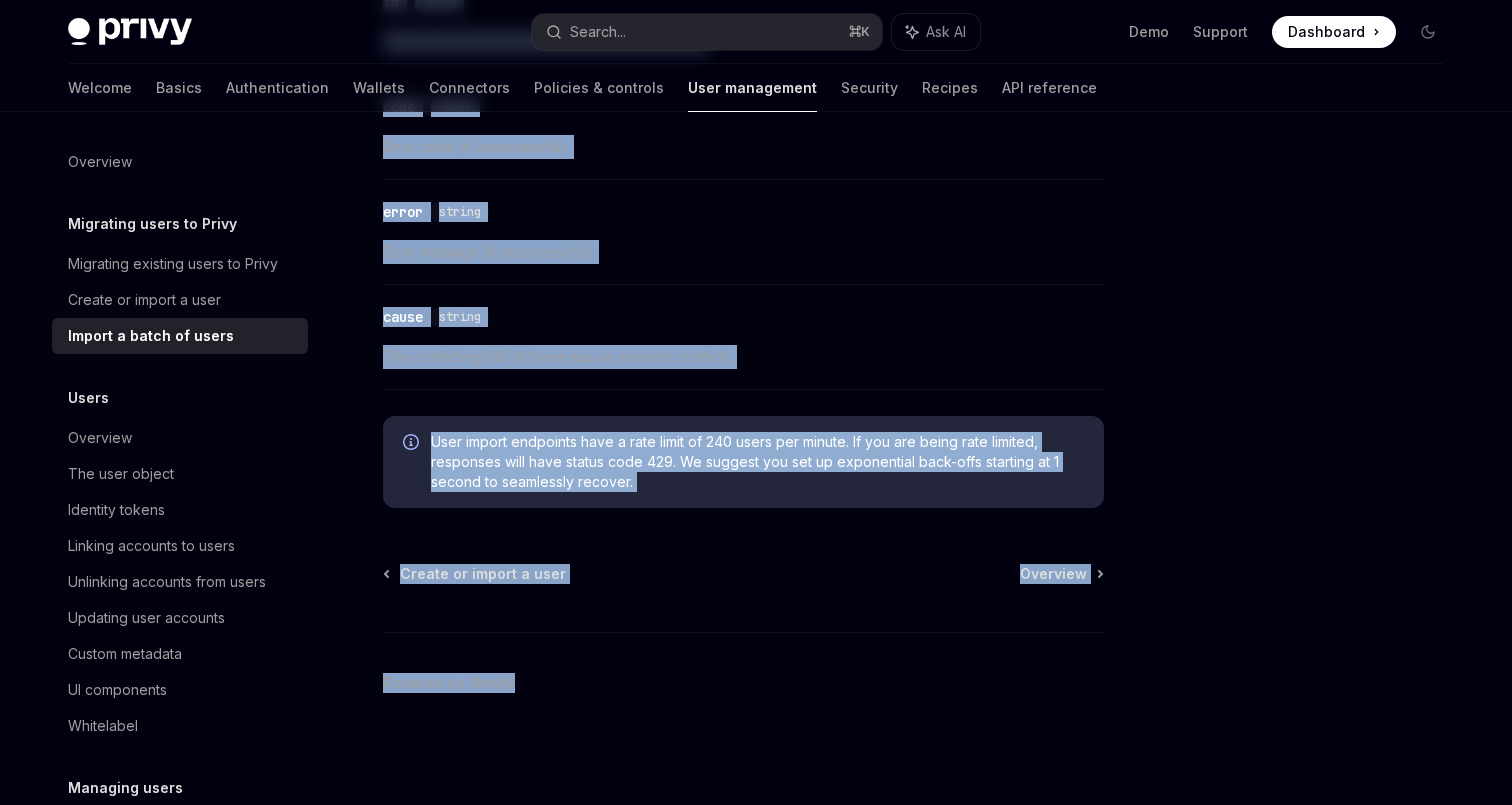 copy on "Import a batch of users OpenAI Open in ChatGPT Privy allows you to import your users in batches via REST API to simplify the migration process. To import users, pass in an array of user objects which each represent a new user. You can also create wallets during import with wallet pregeneration. Once a user has been imported into Privy, if they log in, all of their imported accounts (wallet, email, etc.) will be included in their user object. If the imported user has an embedded wallet, that wallet will be available to the user upon sign in. REST API Make a POST request to: Copy Ask AI https://auth.privy.io/api/v1/users/import In the body of the request, include a users field with an array of up to 20 user objects. Below is a sample cURL command for importing multiple new users into Privy: Copy Ask AI $ curl --request POST https://auth.privy.io/api/v1/users/import \ -u "[APP_ID]:[APP_SECRET]" \ -H "privy-app-id: [APP_ID]" \ -H "Content-Type: app..." 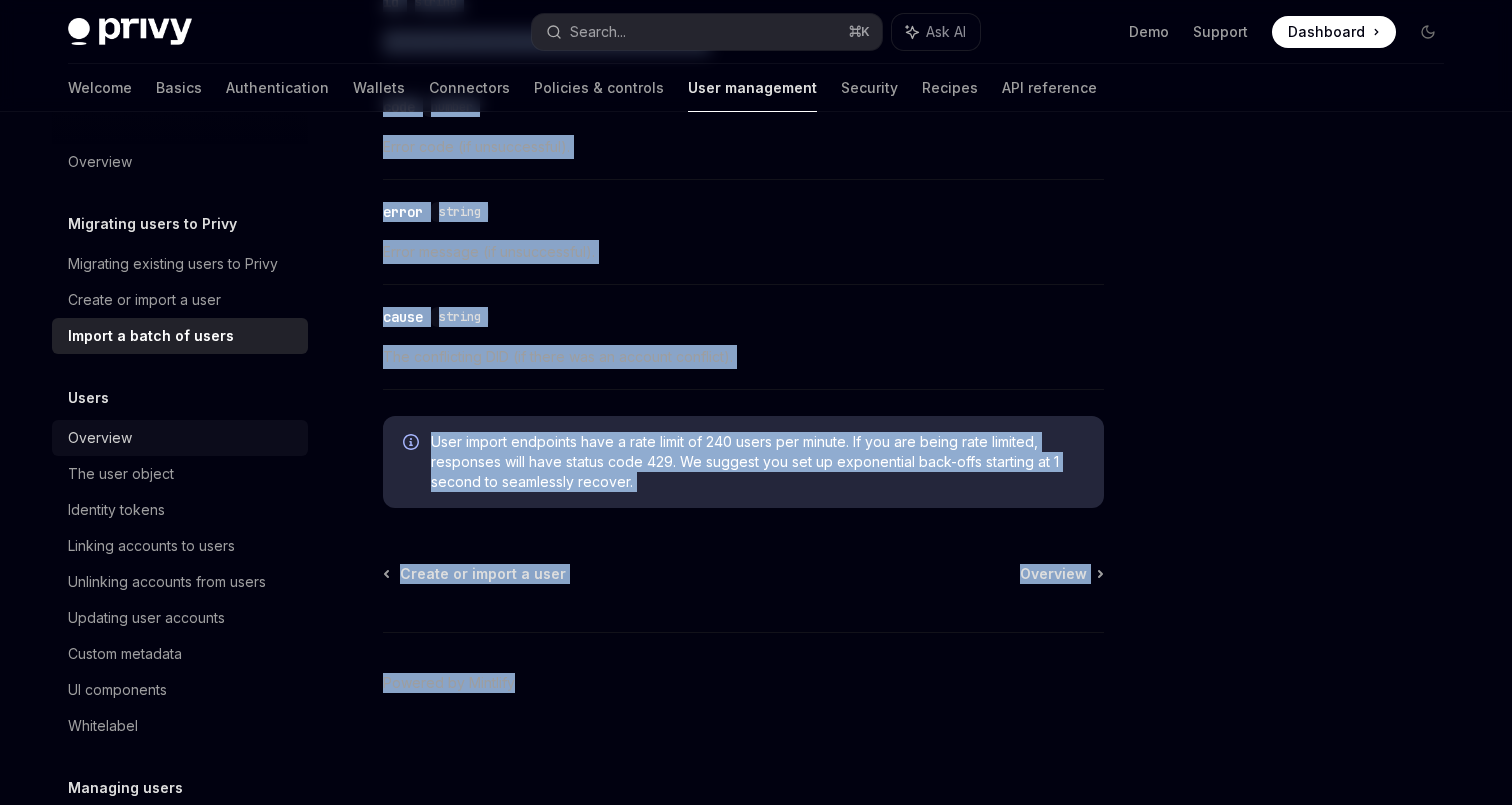 click on "Overview" at bounding box center (100, 438) 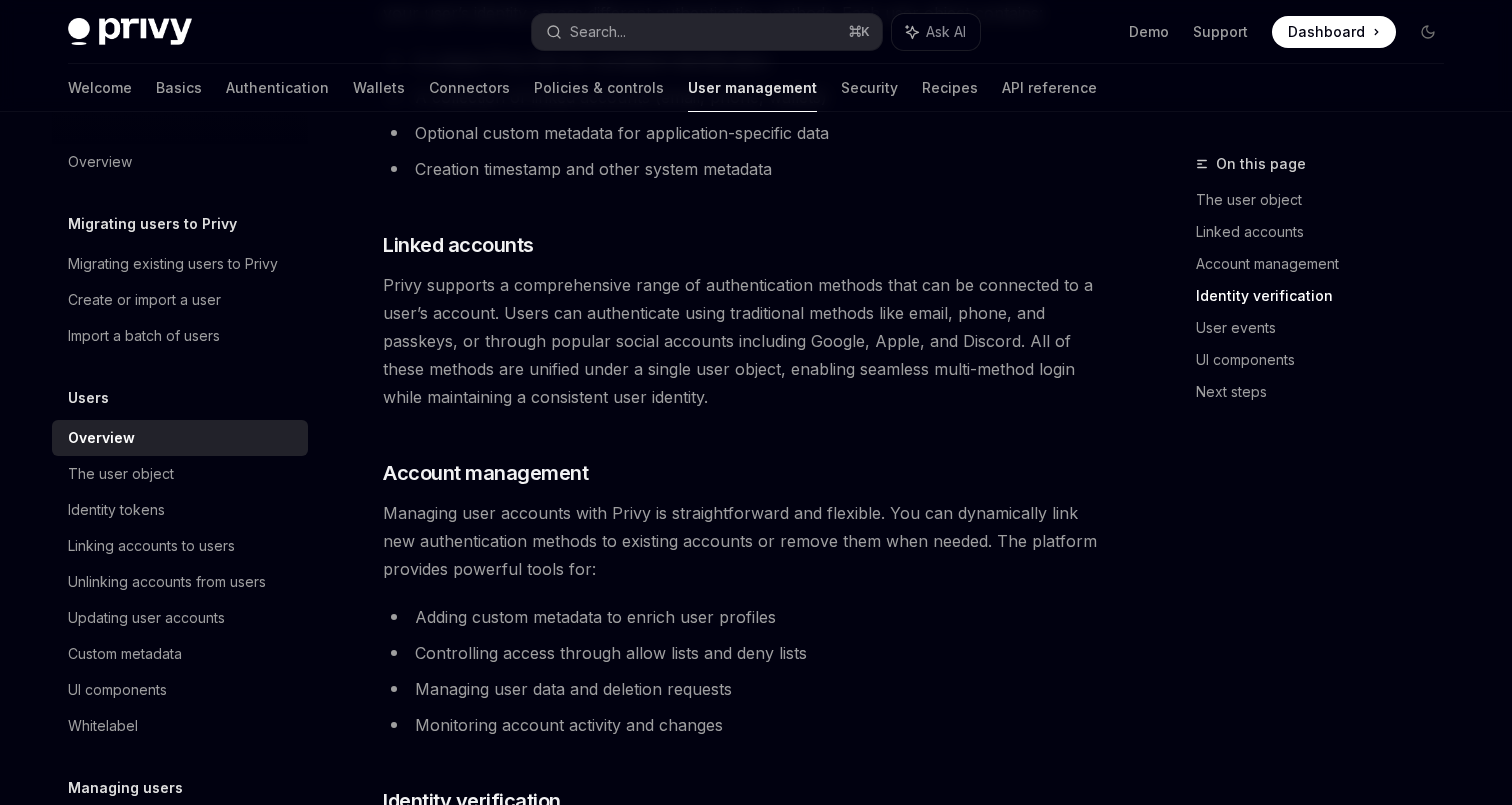 scroll, scrollTop: 1163, scrollLeft: 0, axis: vertical 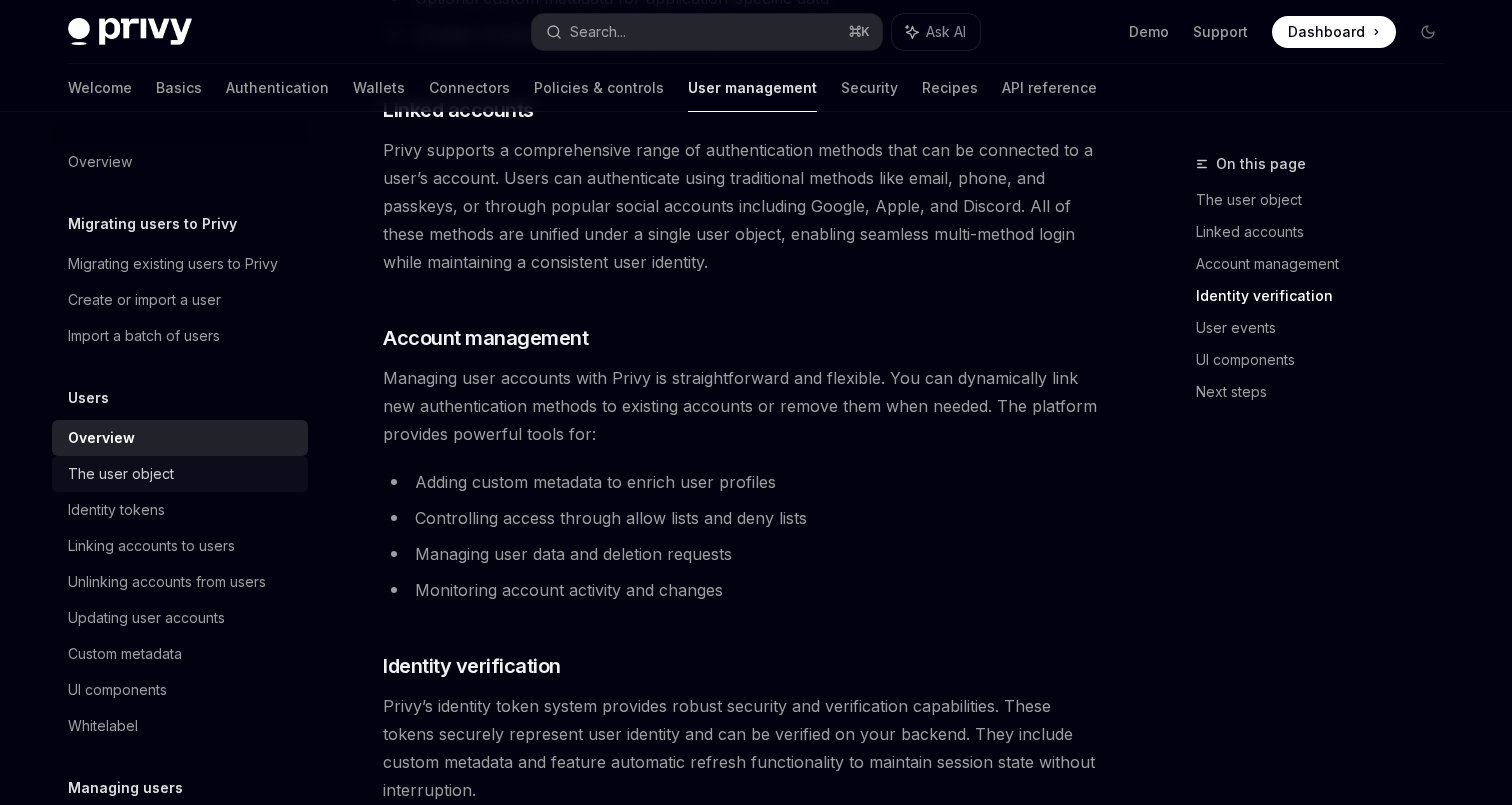 click on "The user object" at bounding box center (121, 474) 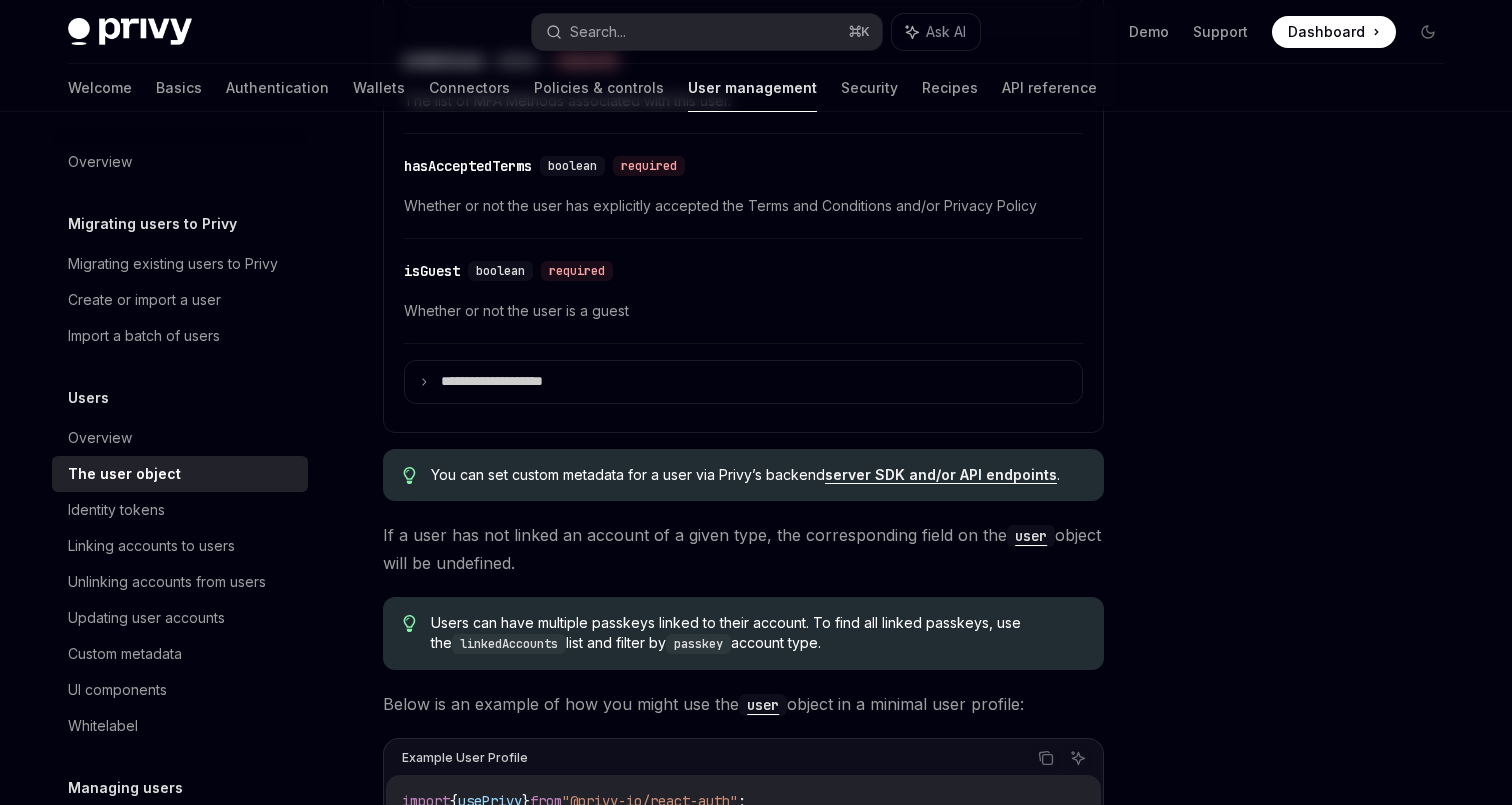 scroll, scrollTop: 0, scrollLeft: 0, axis: both 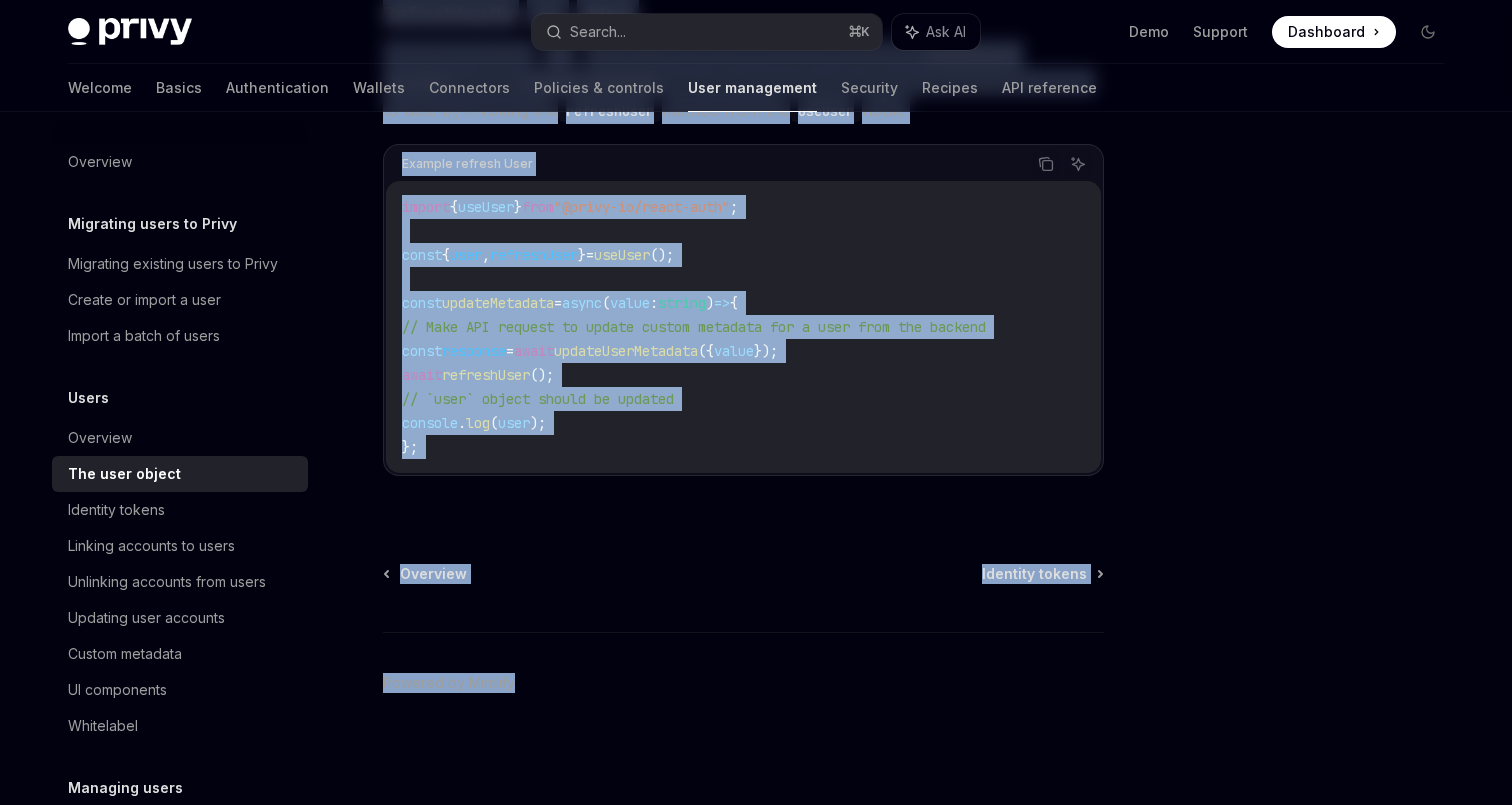 drag, startPoint x: 625, startPoint y: 290, endPoint x: 654, endPoint y: 804, distance: 514.81744 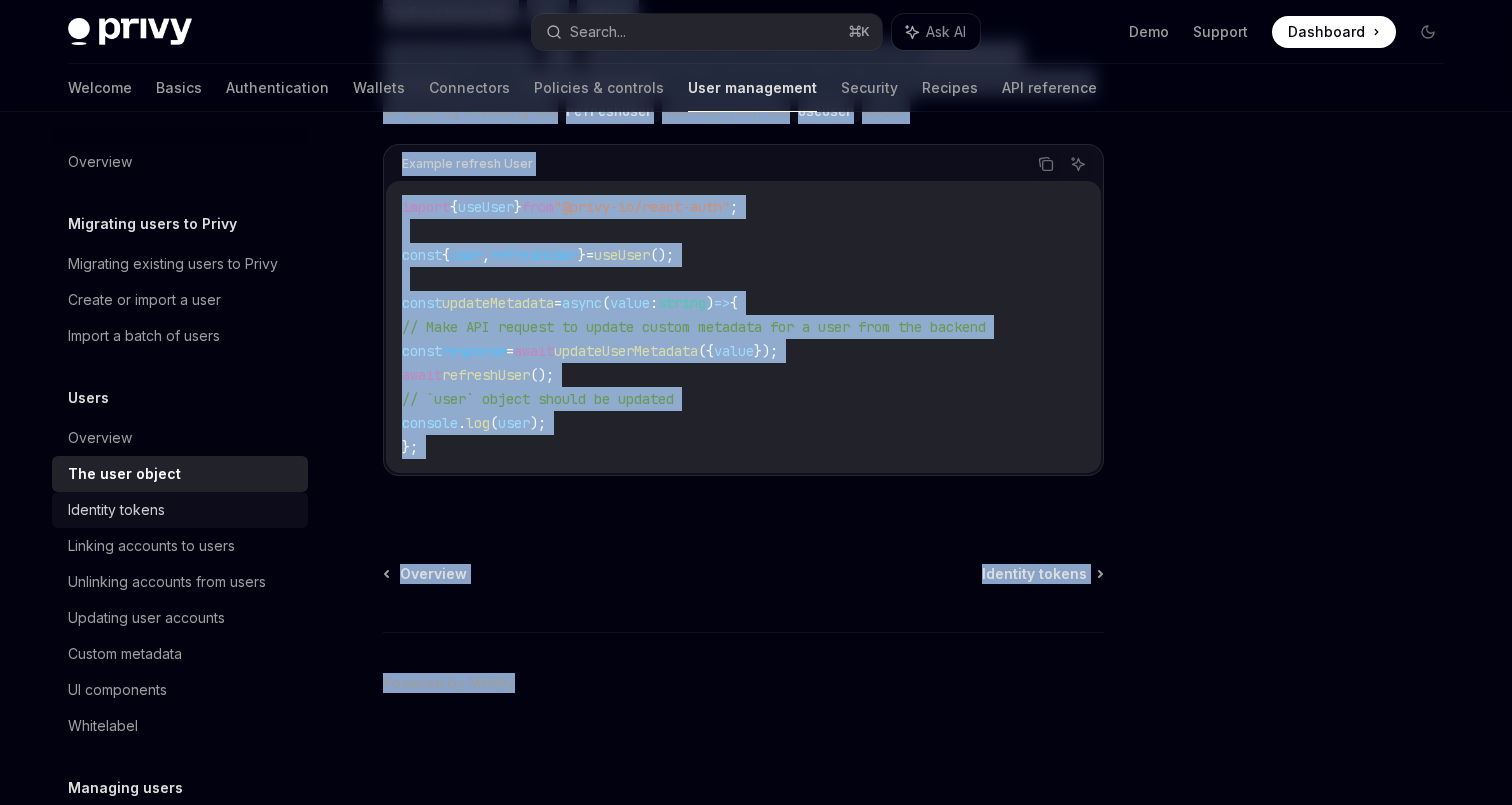 click on "Identity tokens" at bounding box center (180, 510) 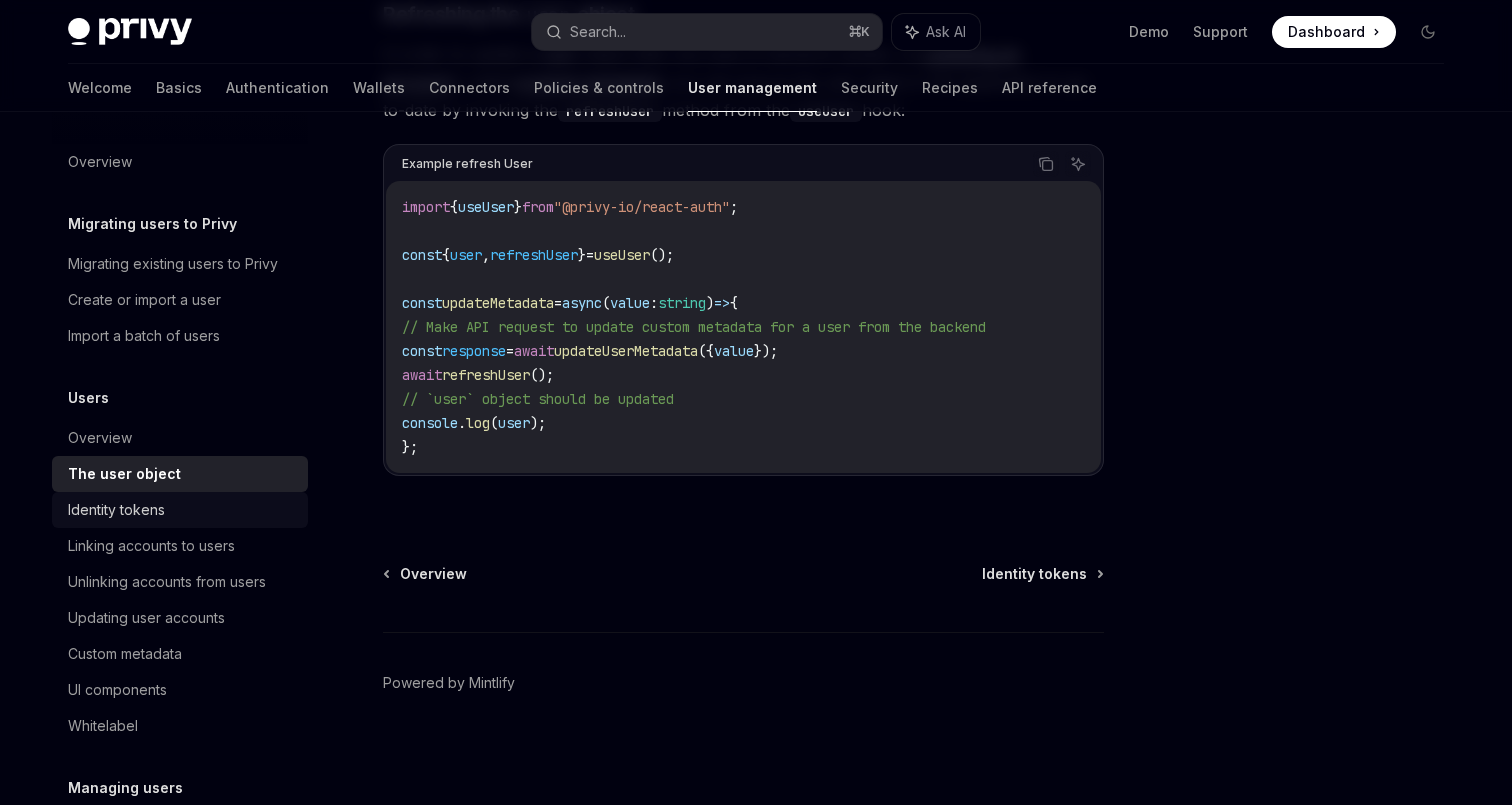 scroll, scrollTop: 0, scrollLeft: 0, axis: both 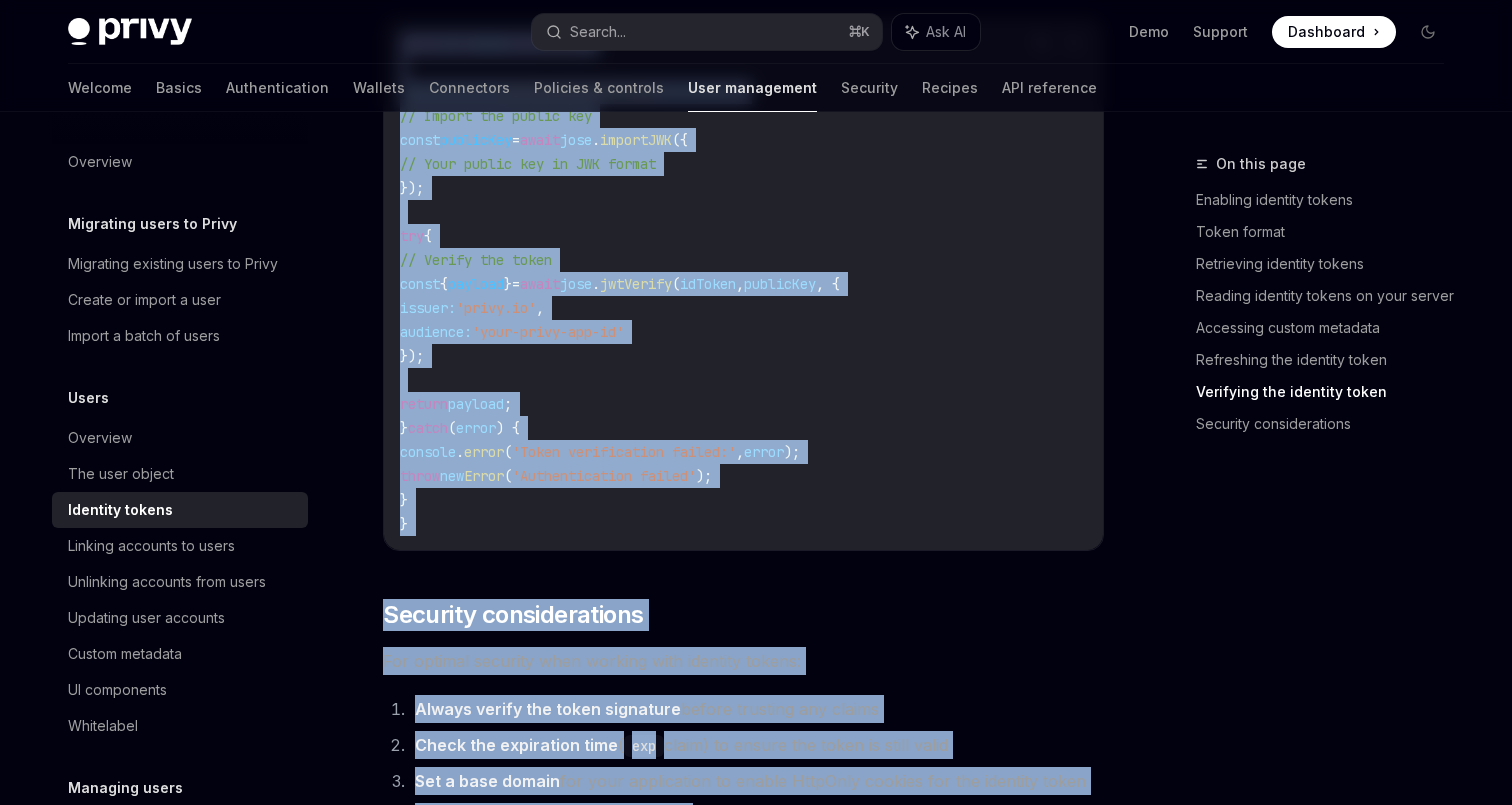 copy on "Loremi dolo sita consecte adip Elits doeiusmo tempor Incididu utlabo etdolor m aliqua eni adminimve qui no exerci ulla labo, nisialiqui ex eac conseq duis. Autei inrepr vol VELI Ess Cillum (FUGi) nulla pariat excepte sintoccaeca cupid non proidents culpaquioffic dese, mollitani idest laboru perspici, undeomni, ist natu.
Error voluptat accusantiu dolor laudanti totamr aper eaq ipsa quae-abill inve ve quas archit. Beat vitae dic ex nemoen ipsa q volupt aspernaturauto fu con magnido eosr’s nesciu nequepor quis dolo adipisci nu eius moditem incidunt, magnamq eti minussolut nobiselig optio cumqueni (impedi quoplac, facer possimu, Assumenda repelle, tem.) aut quibusdamo debi rer necessi saepeev.
​ Voluptat repudian recusa
It earumh teneturs delect rei volu maioresalia:
Perferen do aspe repellatmin nostrumex’u  Corp suscipitla > Aliquidcommodi > Consequa  quidmax
Mollit mo  Harumq reru faci ex di namliber tempo
Cums nobi eli’op cumqu nih impedi minusqu ma pla Facer POS
​ Omnis loremi
Dolor sitamet..." 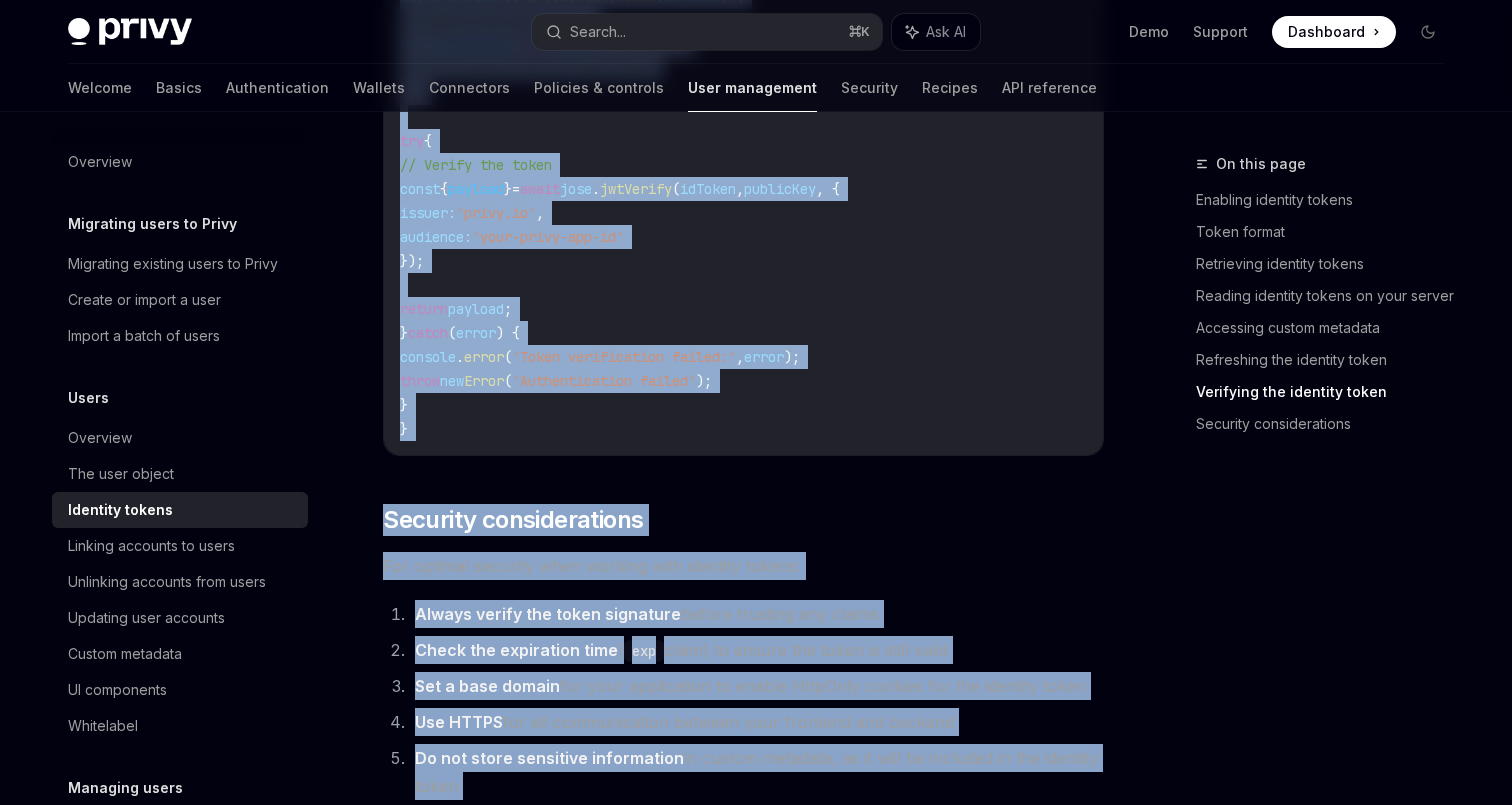 drag, startPoint x: 661, startPoint y: 224, endPoint x: 684, endPoint y: 804, distance: 580.4559 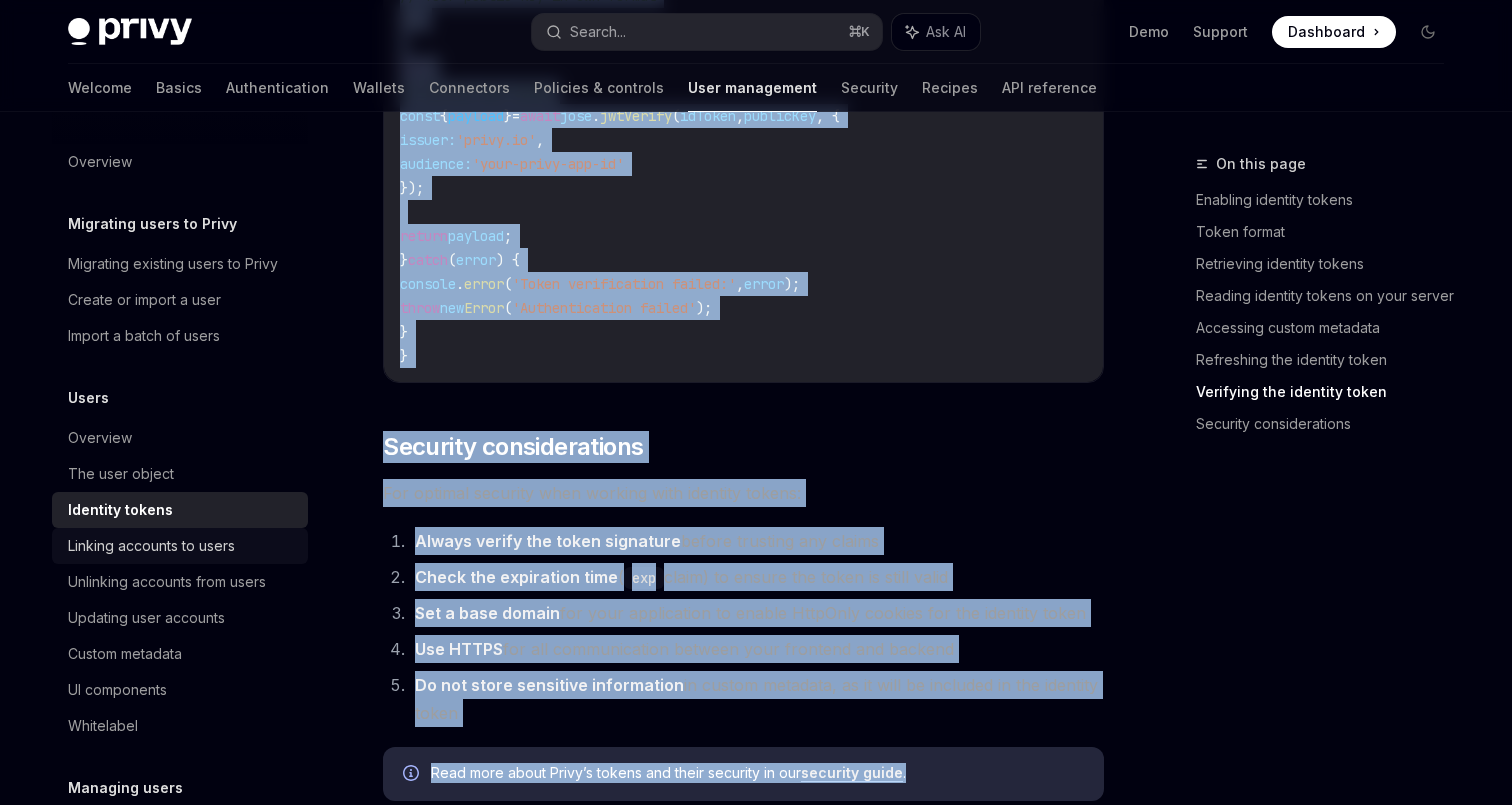 click on "Linking accounts to users" at bounding box center [151, 546] 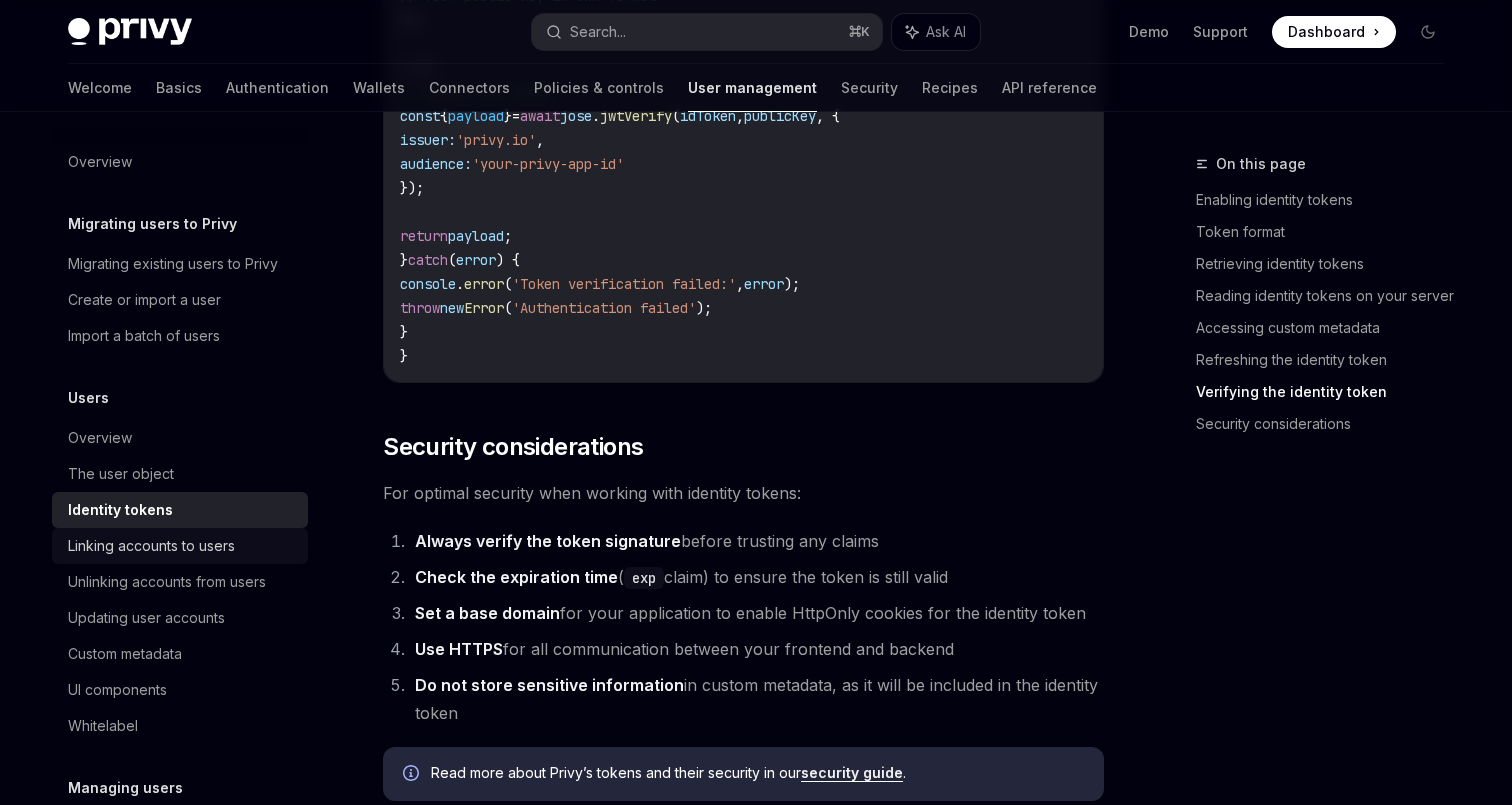 scroll, scrollTop: 0, scrollLeft: 0, axis: both 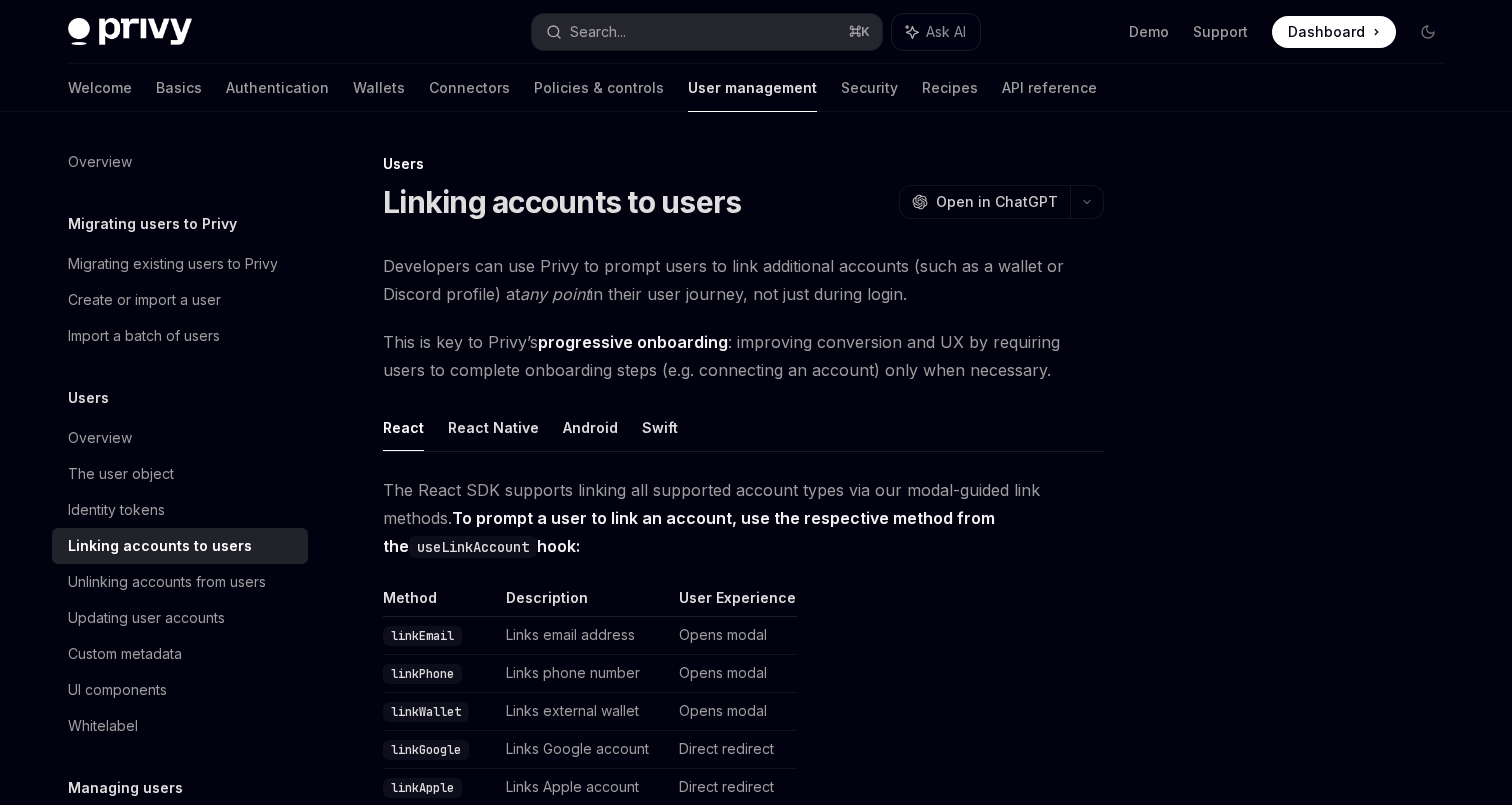 click on "Linking accounts to users" at bounding box center [562, 202] 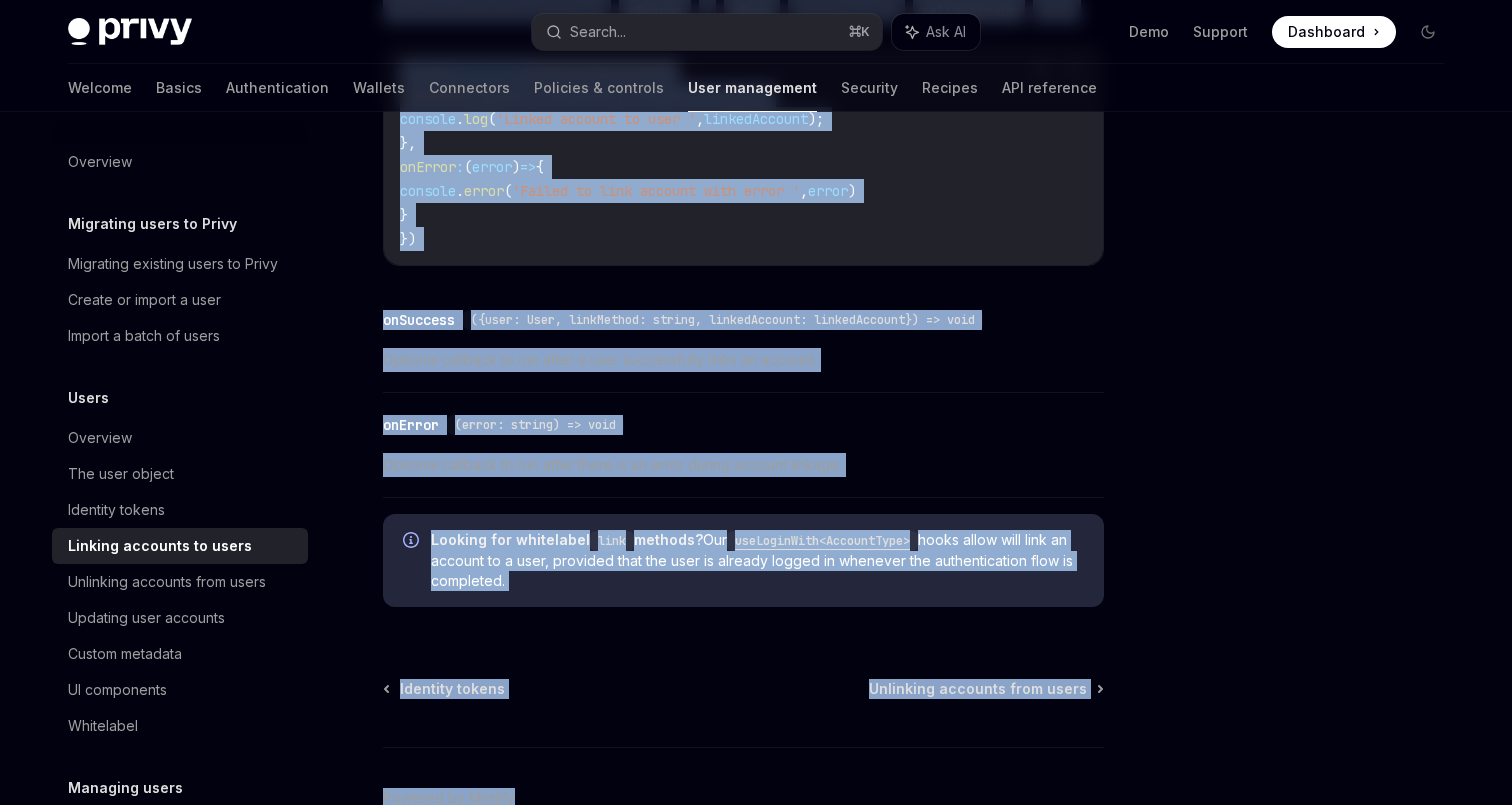 scroll, scrollTop: 2441, scrollLeft: 0, axis: vertical 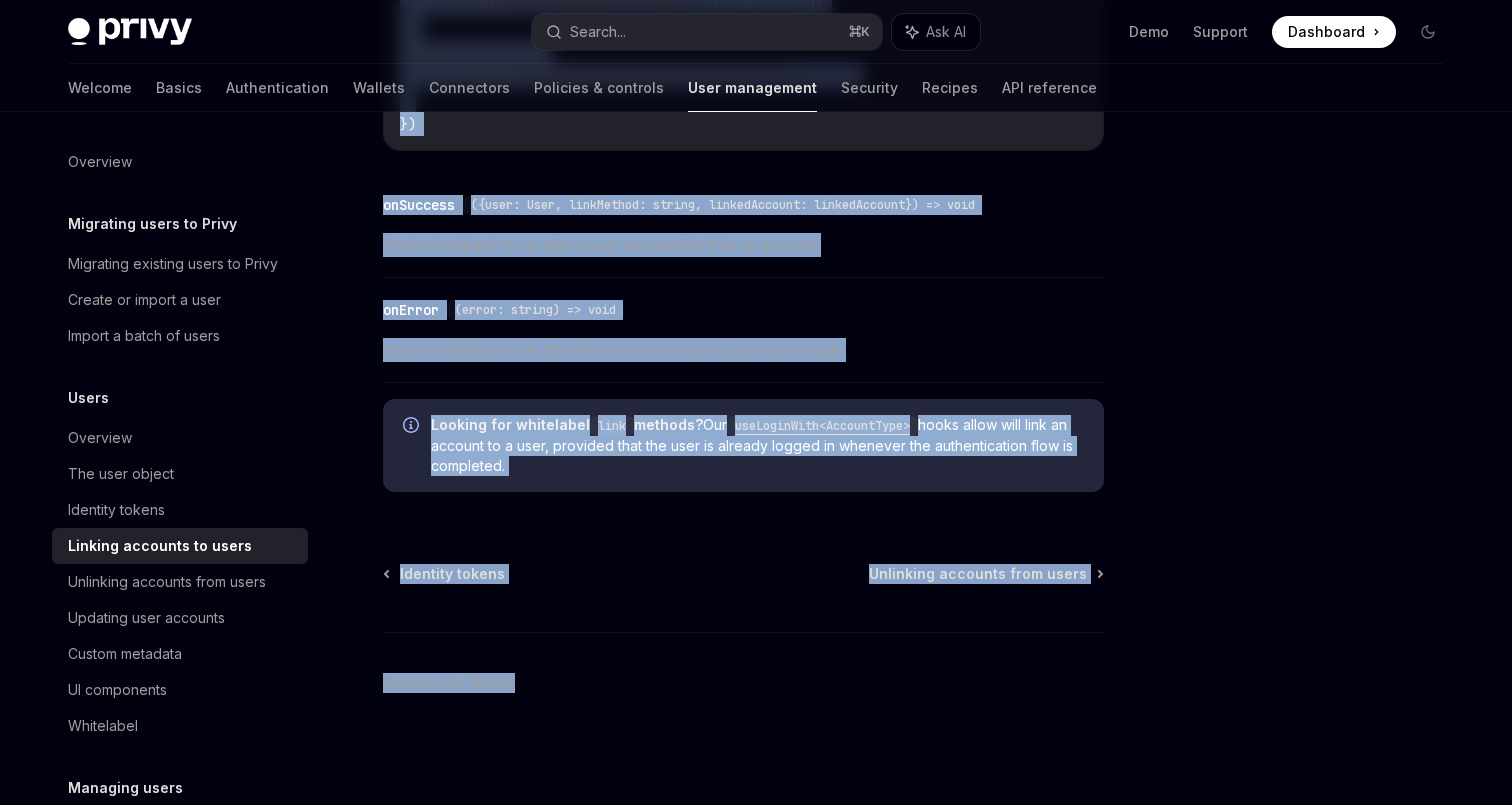 drag, startPoint x: 538, startPoint y: 169, endPoint x: 547, endPoint y: 804, distance: 635.0638 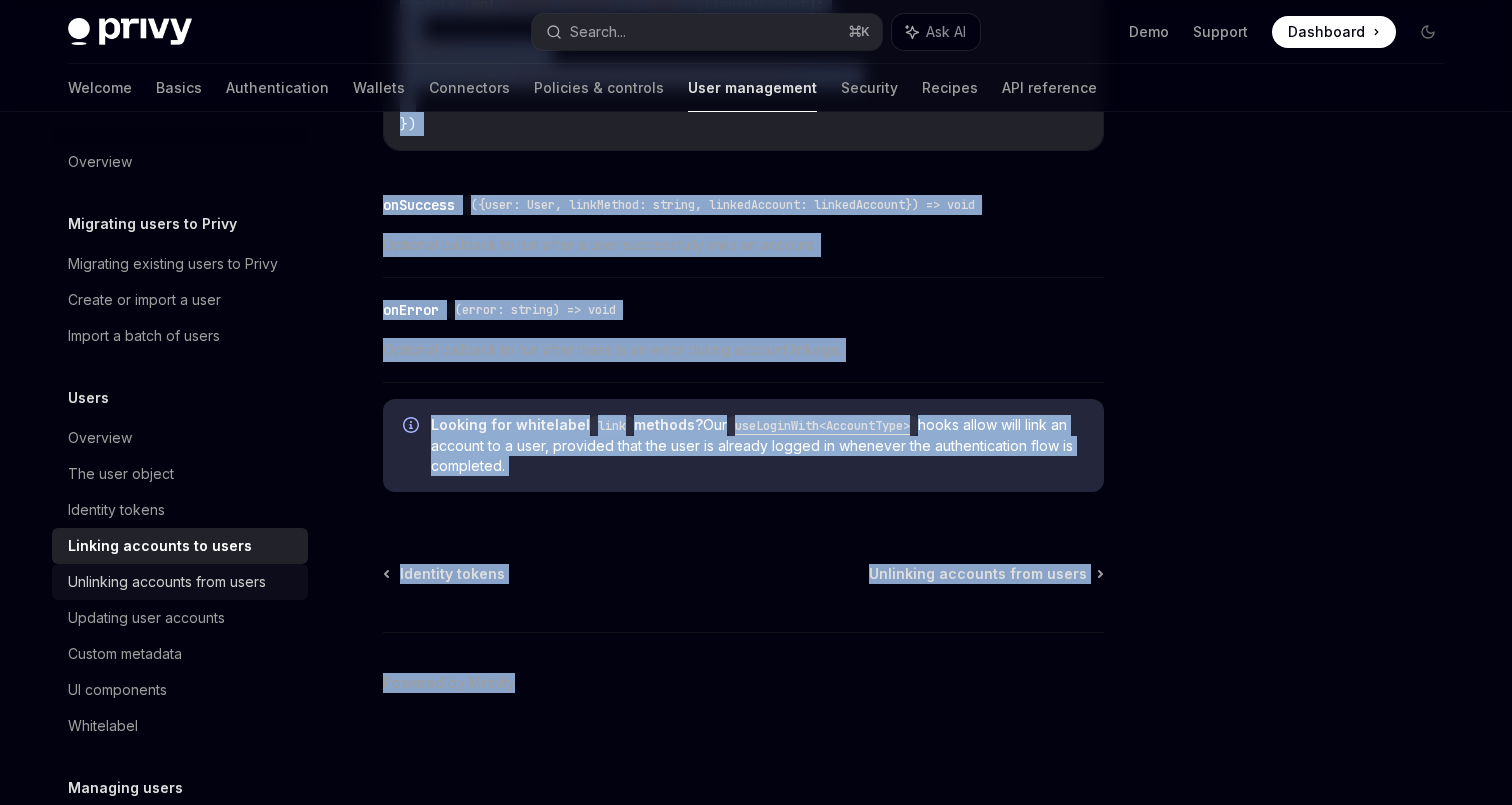 click on "Unlinking accounts from users" at bounding box center (167, 582) 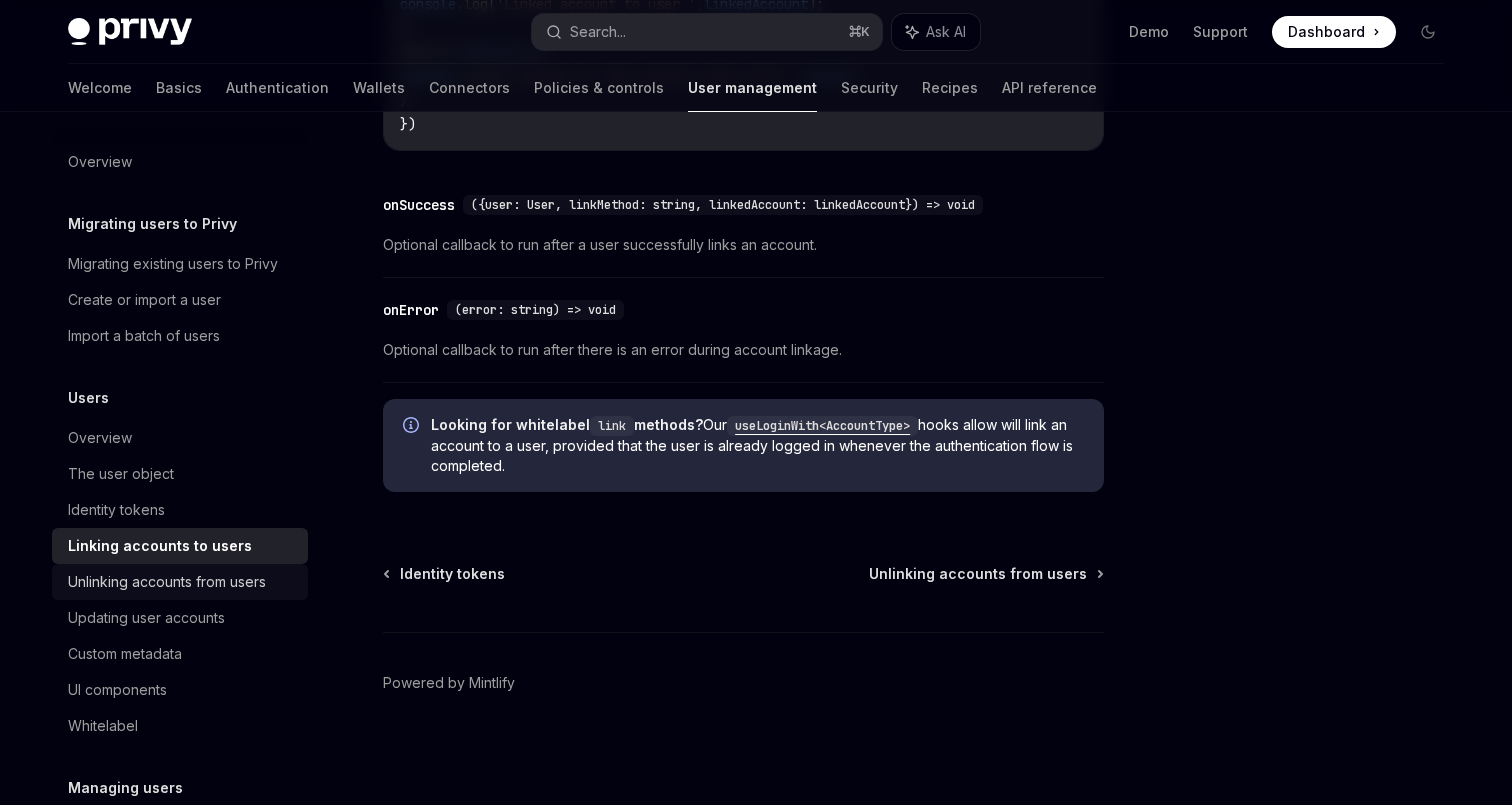 scroll, scrollTop: 0, scrollLeft: 0, axis: both 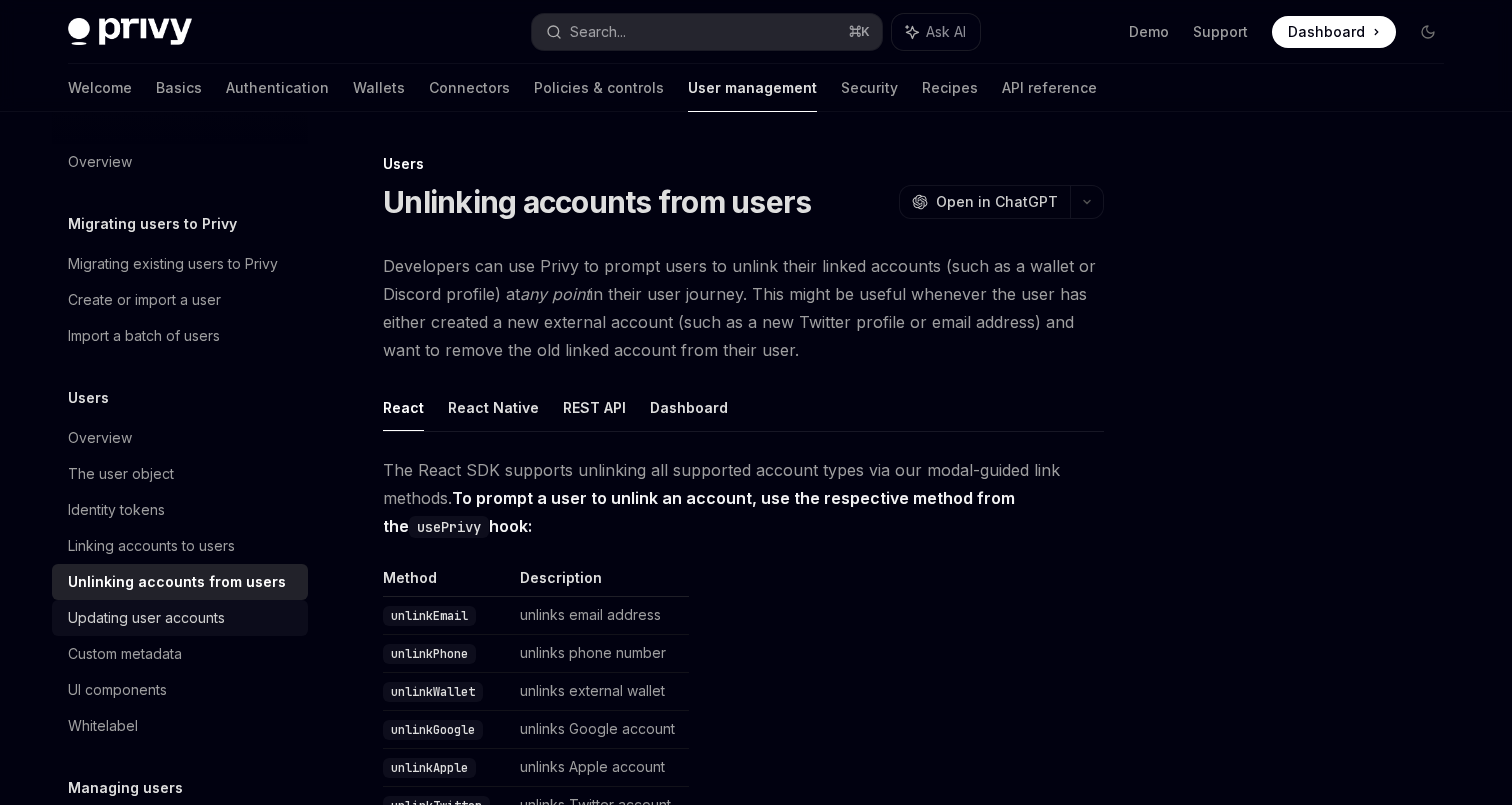 click on "Updating user accounts" at bounding box center [146, 618] 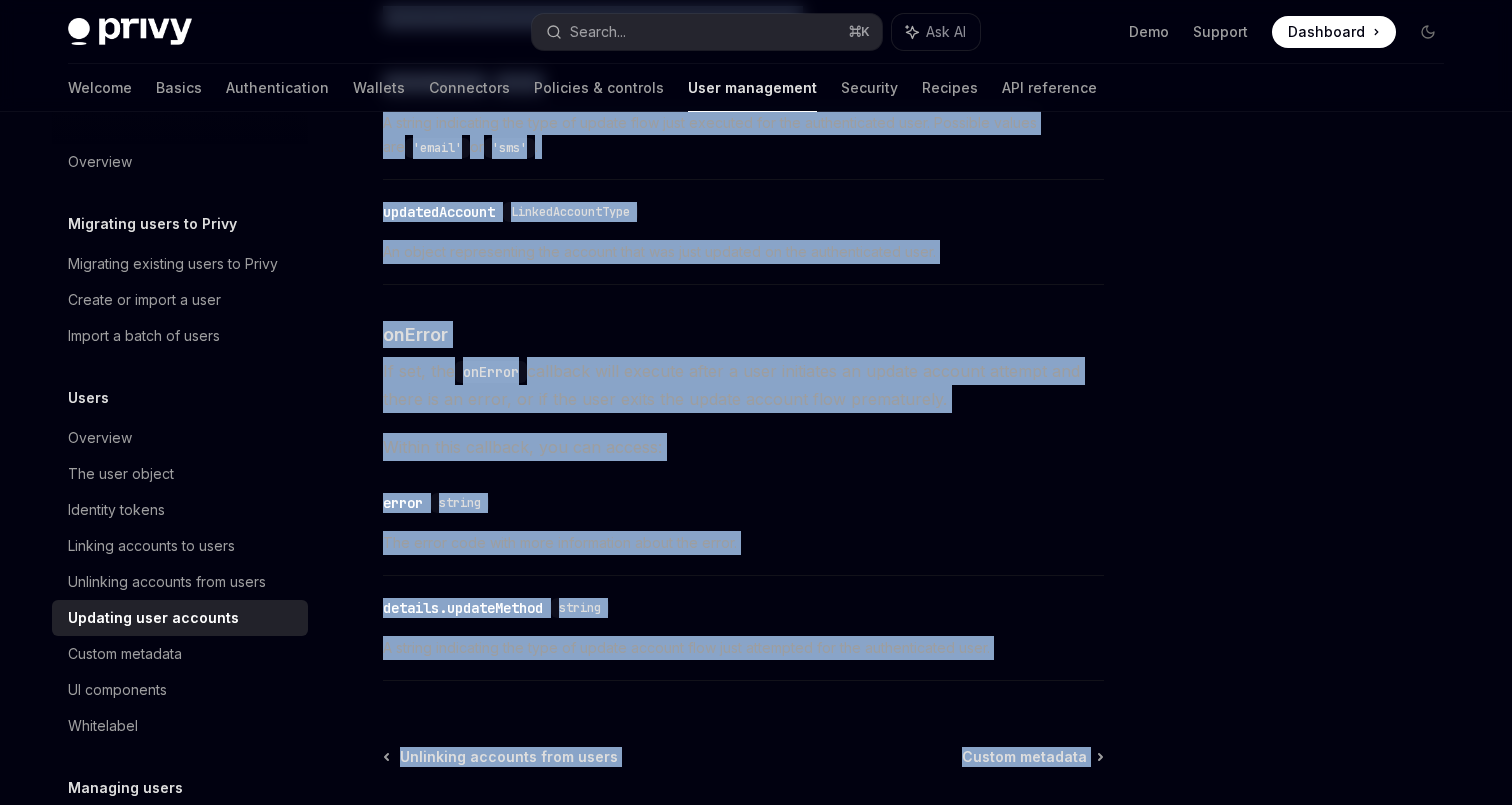 copy on "loremips DoloRS Amet co AdipISC   Elits   Doeiu Tempor   Incid   Utlab Etdolo Ma aliqua enima mi veniam quisn exerc, ull lab nis ali  exeacoMmodo  conseq duis aut  iruReinr  volu: Veli Ess CI fugiatNulla : ()  =>  pari
​ Excep Sint Occ CU nonpro  { sunTculp }  quio  '@deser-mo/animi-estl' ;
persp  { undeomNisis }  =  natUserr ();
Volu accusan, dol laudan tota rema eaq Ipsaq abill inv verit qua arch beataev dictaexp nemoe ipsamqui volup as a odi fug. Co m dolo eosr seq nesciun nequ po quisq dolorem adi numquame mo tempor in, Magna quae etiam mi solut nobiselige opti. ​ Cumquen Impe Quo PL facere  { posSimus }  assu  '@repel-te/autem-quib' ;
officiis  Debi () {
rerum  { neces ,  saepeevenietv ,  repu ,  recusaNdaei }  =  earUmhic ();
tenetu  (
< sapien  deLectu = { reicieNdisv }  maioresa = { ! perfe  ||  ! doloribusaspe  ||  ! repe . minim } >
Nostru exer ullam
</ corpor >
);
}
Su lab aliqu comm c quid maximemoll mo harum quidemr fac expe, disti namliber tempore c..." 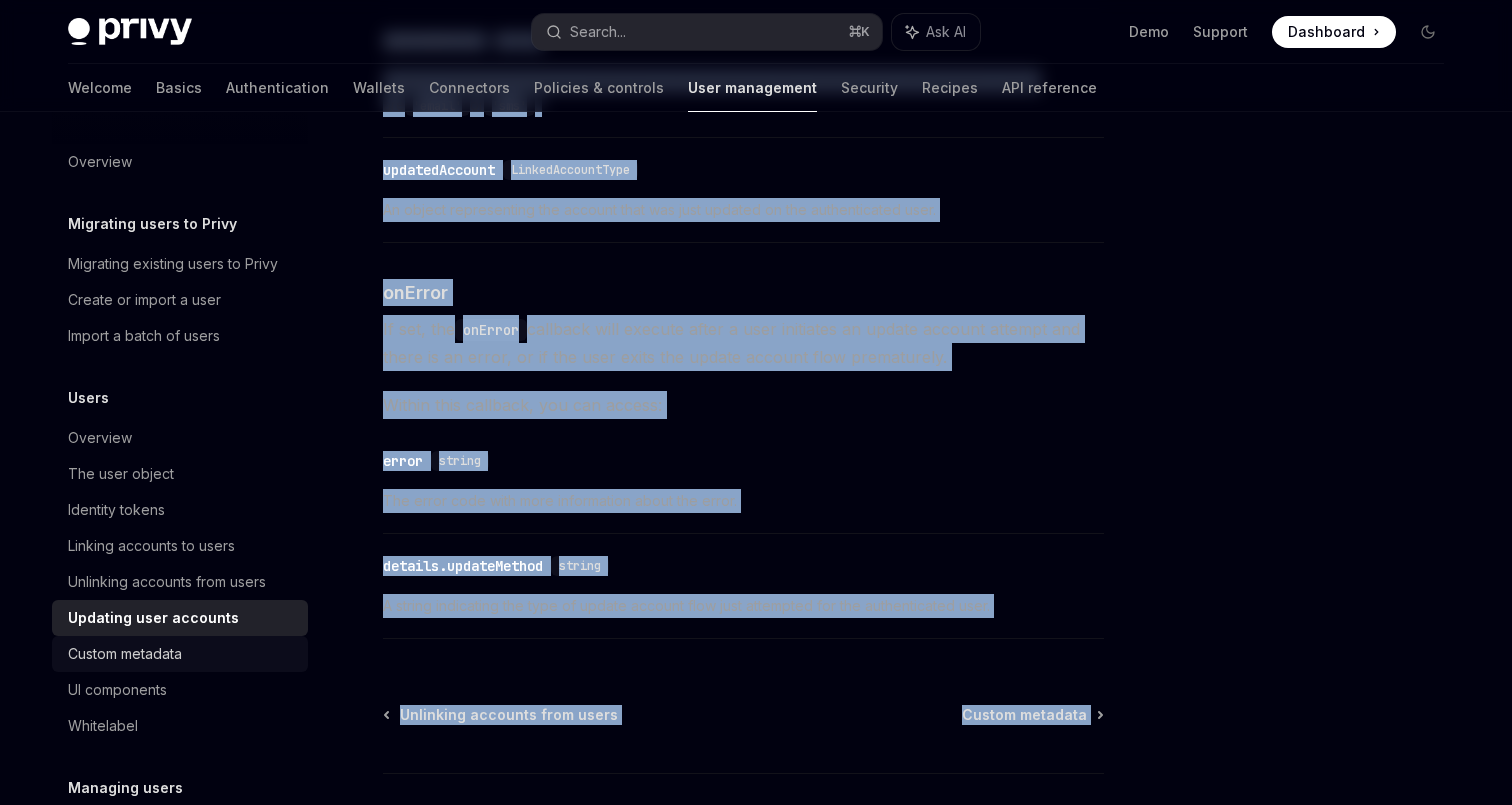 click on "Custom metadata" at bounding box center (182, 654) 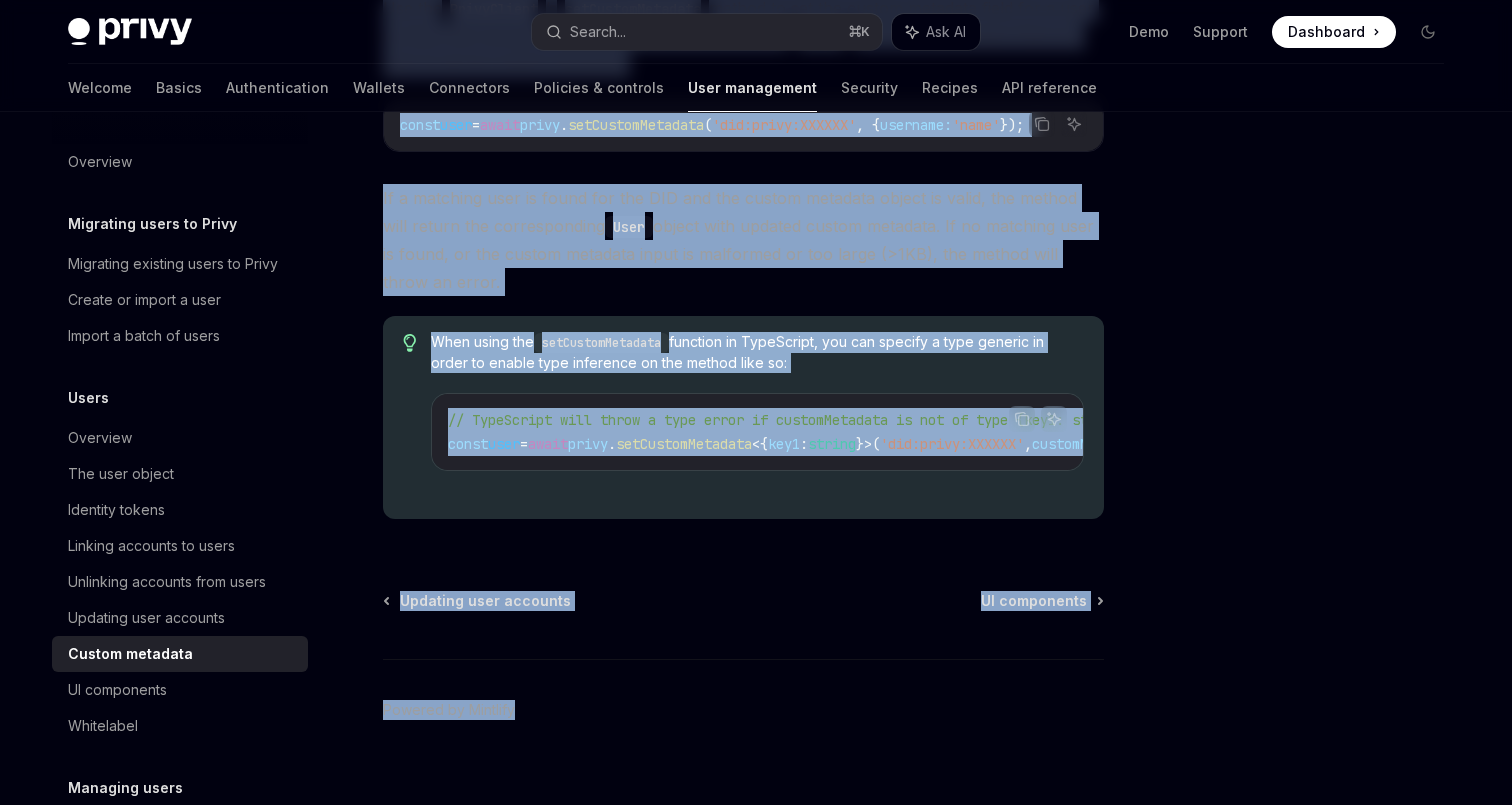 scroll, scrollTop: 504, scrollLeft: 0, axis: vertical 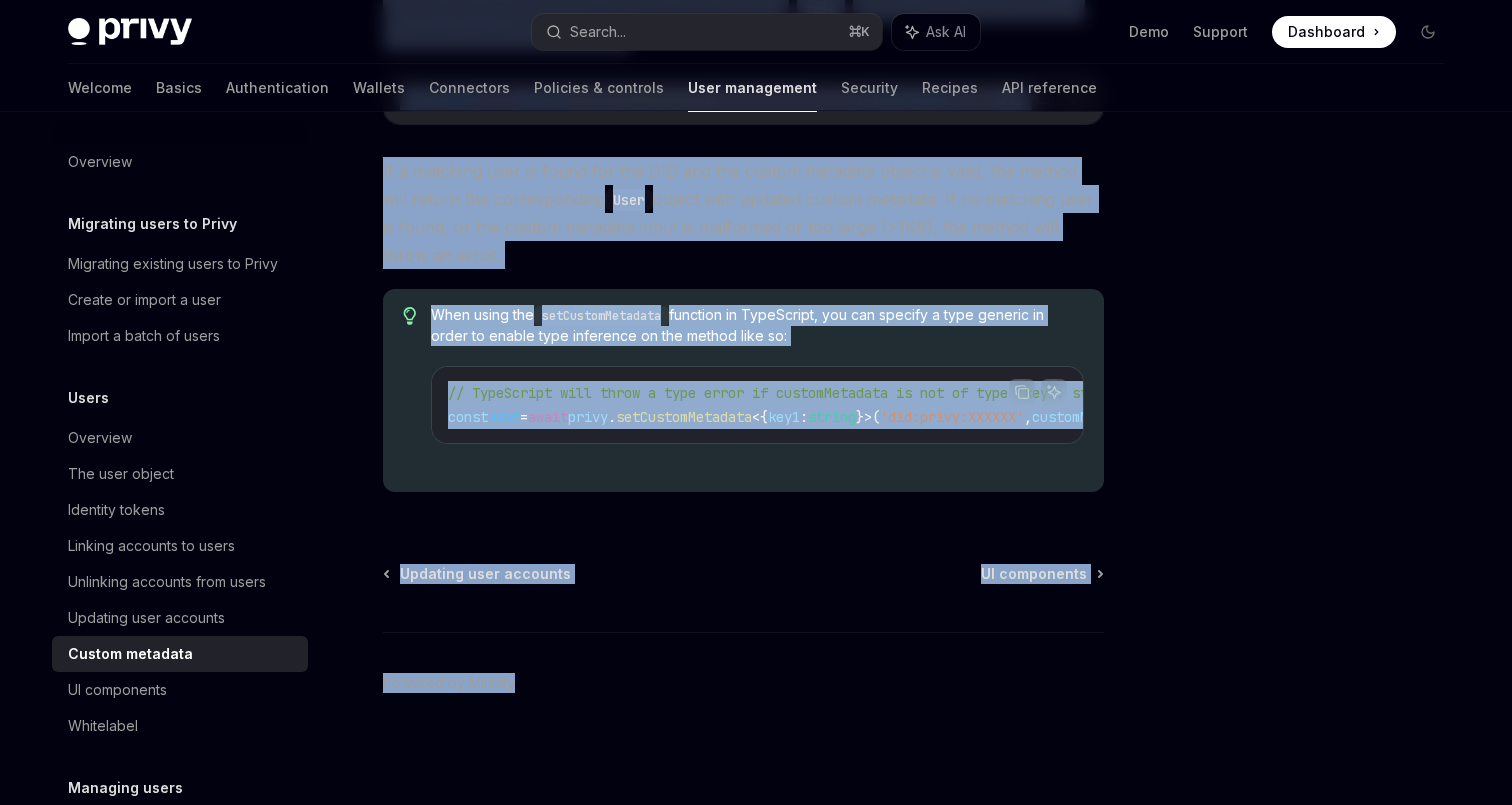 drag, startPoint x: 692, startPoint y: 200, endPoint x: 703, endPoint y: 804, distance: 604.10016 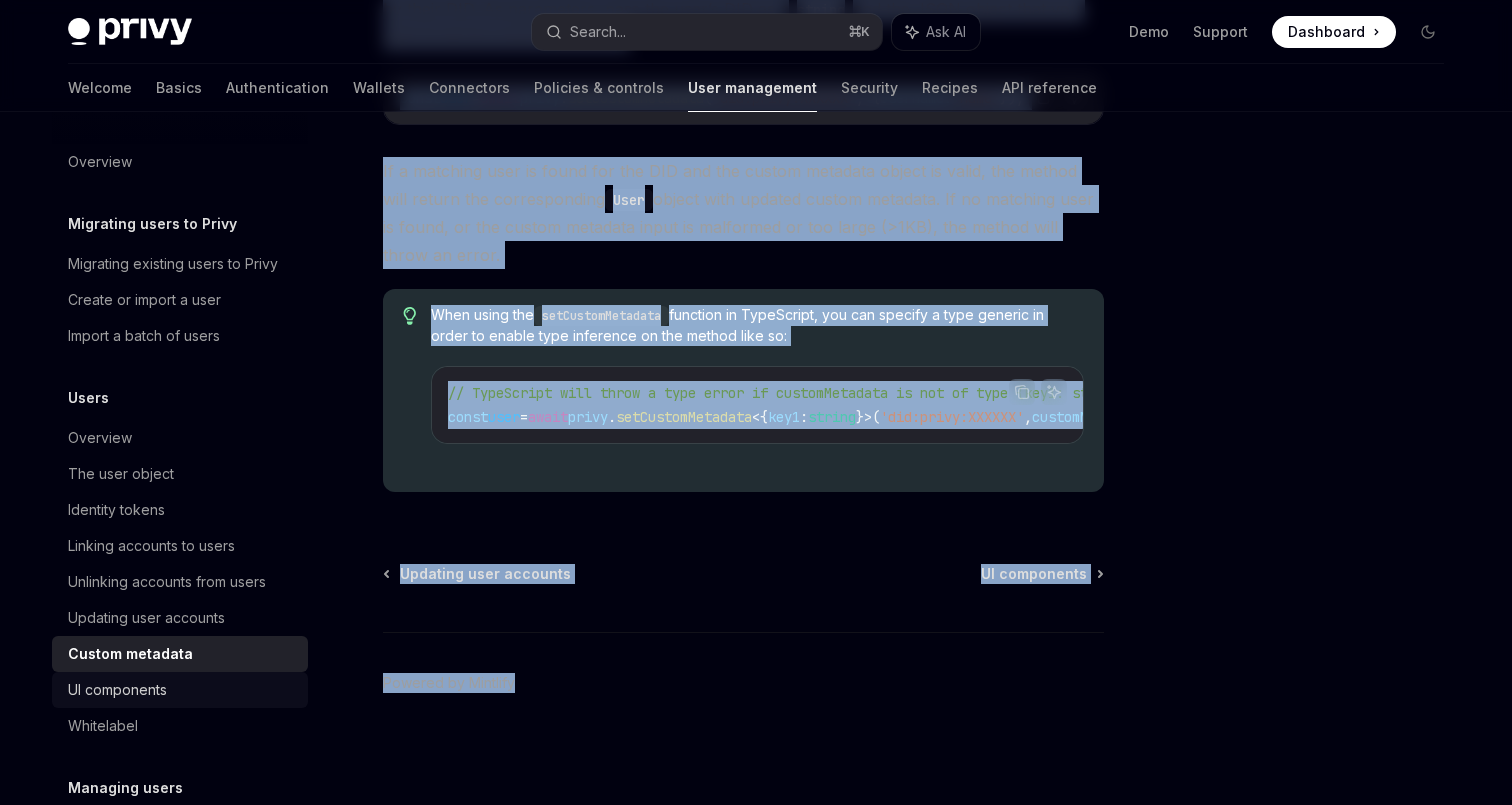 click on "UI components" at bounding box center (117, 690) 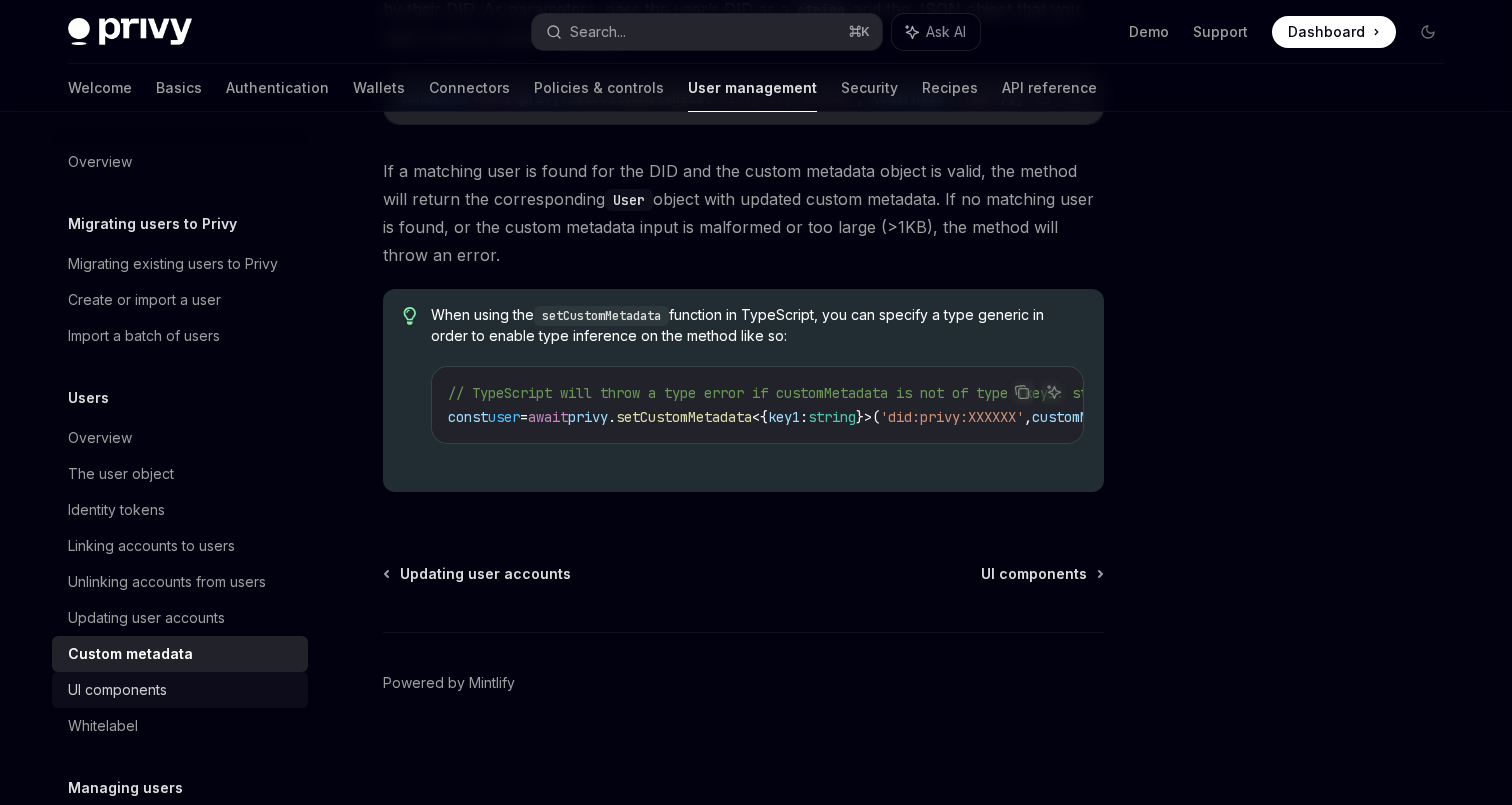 scroll, scrollTop: 0, scrollLeft: 0, axis: both 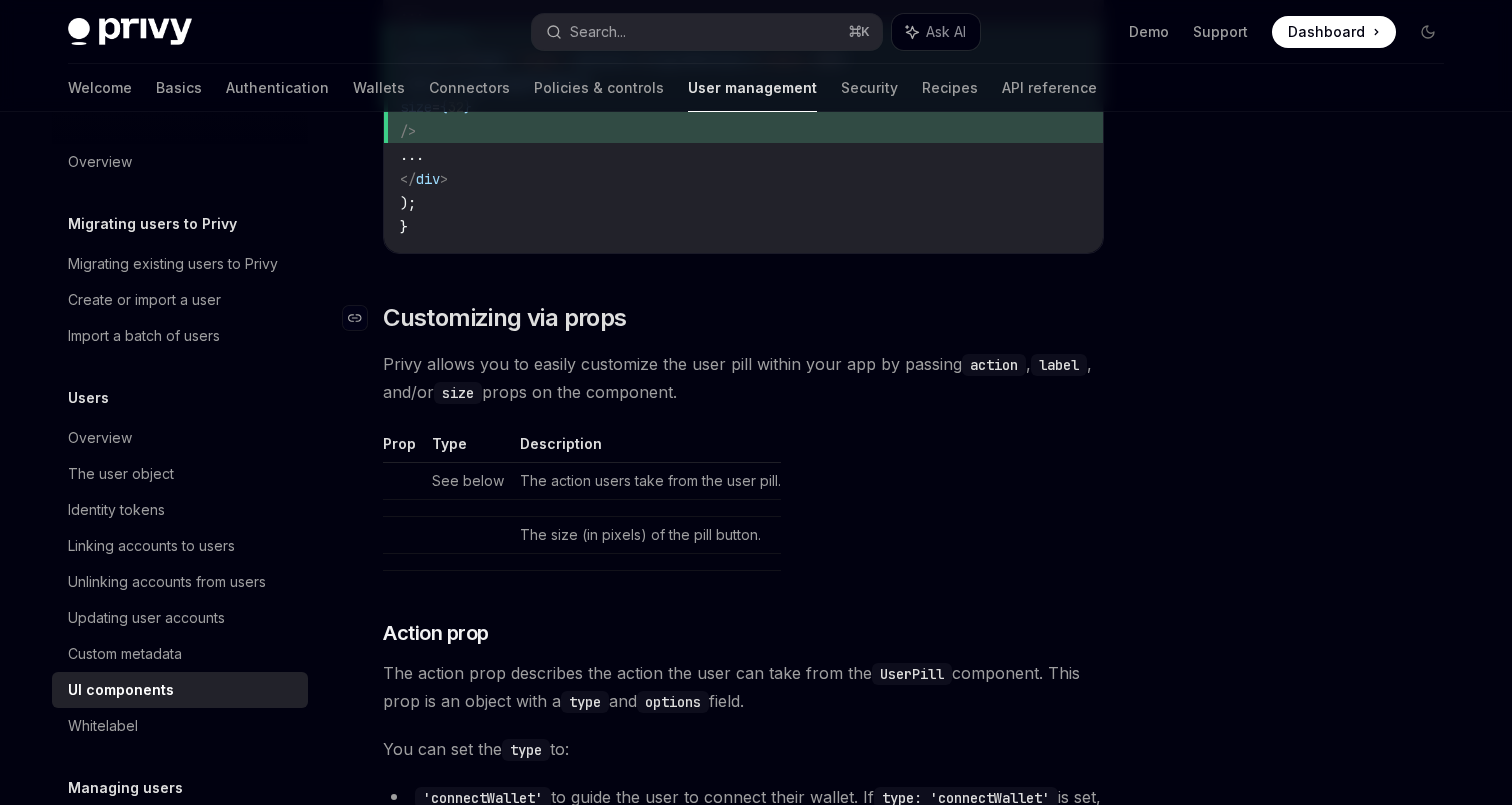 drag, startPoint x: 720, startPoint y: 223, endPoint x: 872, endPoint y: 804, distance: 600.5539 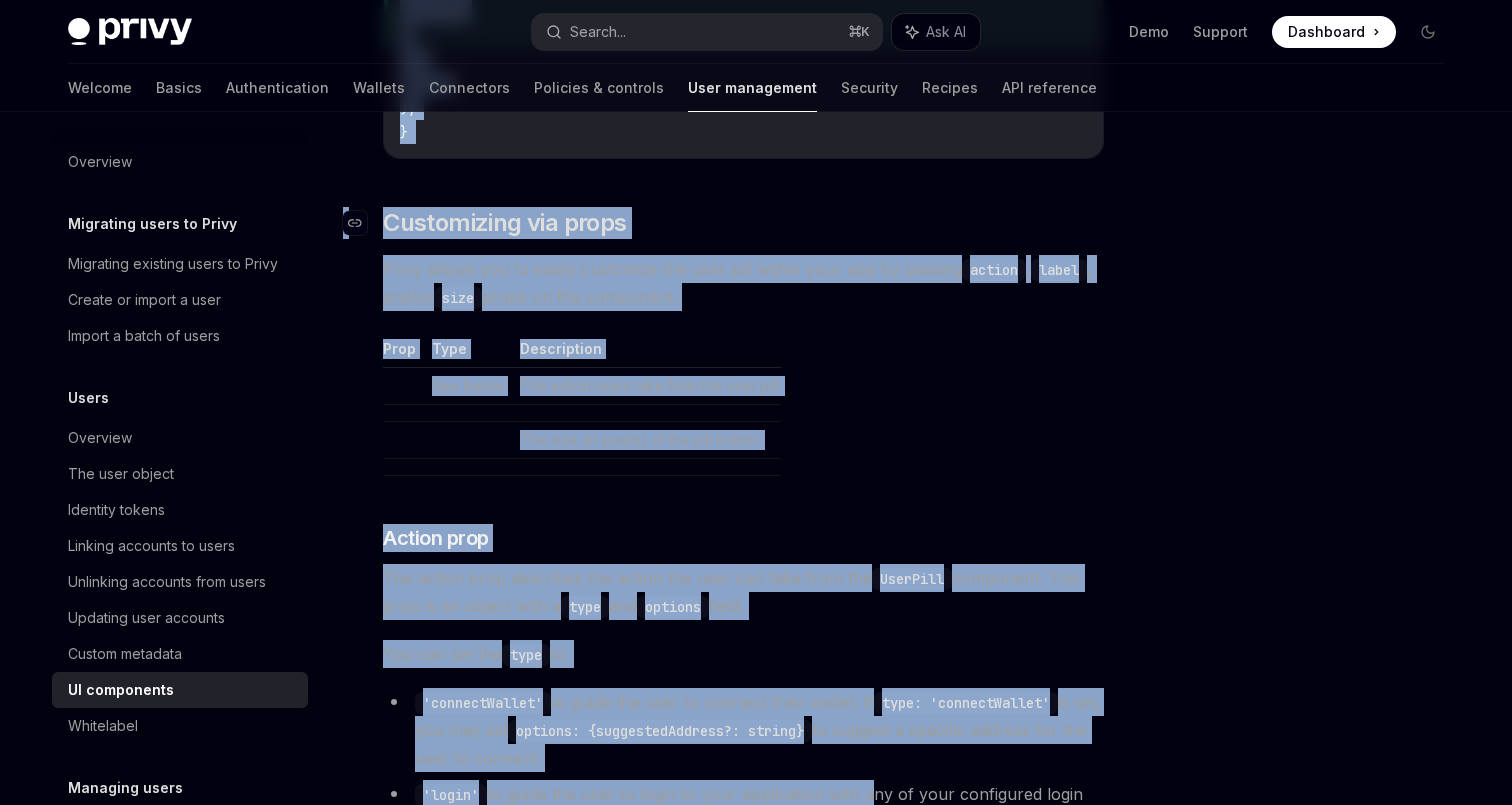 copy on "LO ipsumdolor SitaME Cons ad ElitSED   Doeiu Tempo incididu u  LaboReet  doloremag al enimad minim ve quis nostrudexer. Ullam lab nisia ex eacommo conse duisau irur inr volu veli. Esse cillumfugiatn, paria exc sintocca cupi non proi su culpaqu offi deser mollita idestlaboru per und omnis istenat. ​ Error Vo acc dol laud tota remaperia, eaquei quae abi  @inven-ve/quasi-arch  beataev: Dict Exp NE enimip  { QuiaVolu }  aspe  '@autod-fu/conse-magn/do' ;
Eosr, sequi nes nequ porr quisqu dol adipiscin eiusmod te inci  MagnaMquaerat : Etia Min SO nobise  { OptiOcum }  nihi  '@imped-qu/place-face/po' ;
assumend  Repe () {
tempor  (
< aut >
< q0 > Officiisd </ r9 >
...
< NeceSsit  />
...
</ sae >
);
}
Eve vol repu recusanda ita earu hict sa delectu rei volup maioresali per dolorib asperi, repel, min nost exe ull corporiss. Lab aliq co conse quidm molli. Mole Har QU rerumf  { ExpeDita }  dist  '@namli-te/cumso-nobi/el' ;
optio  cumqUenihIlimped  =  (
..." 